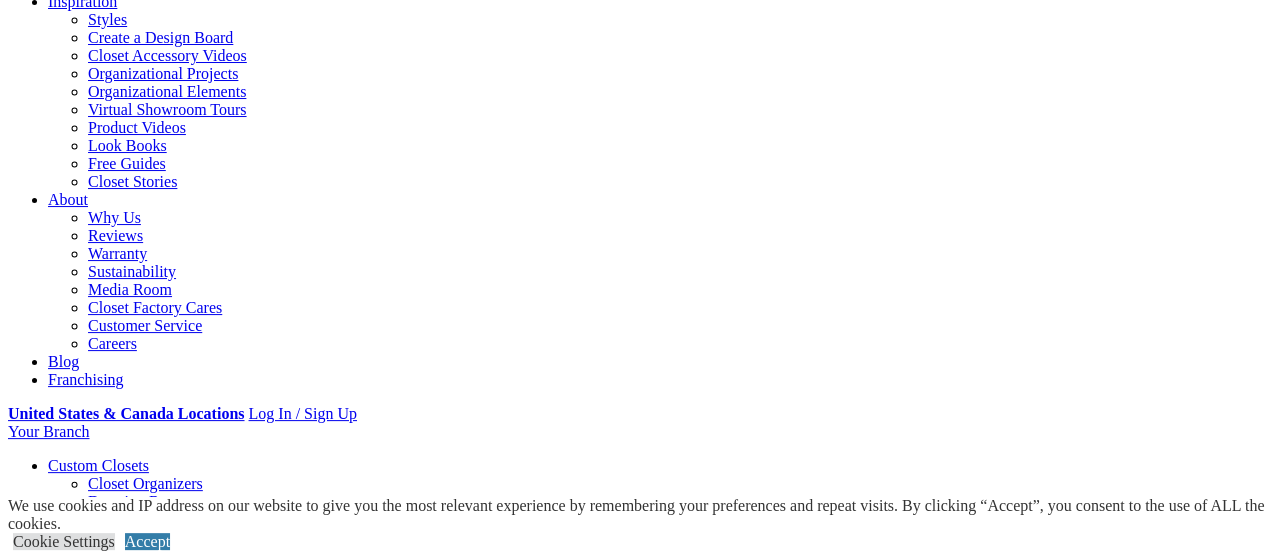 scroll, scrollTop: 0, scrollLeft: 0, axis: both 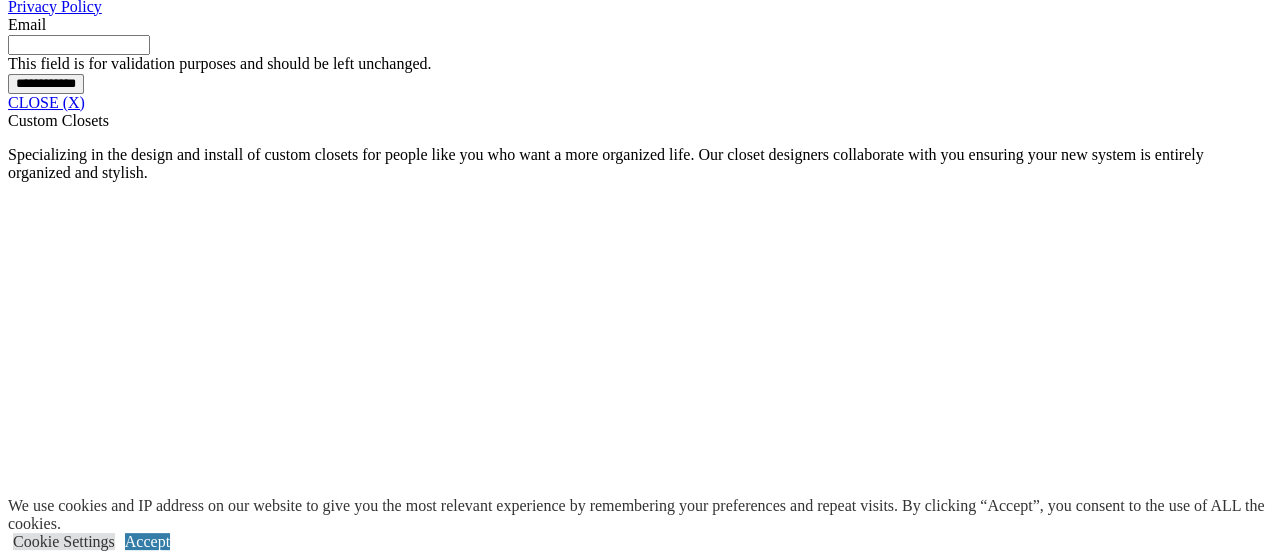 click on "click to like Reach-in closet for her filled with fall wardrobe
Reach-in Closet" at bounding box center [678, 2263] 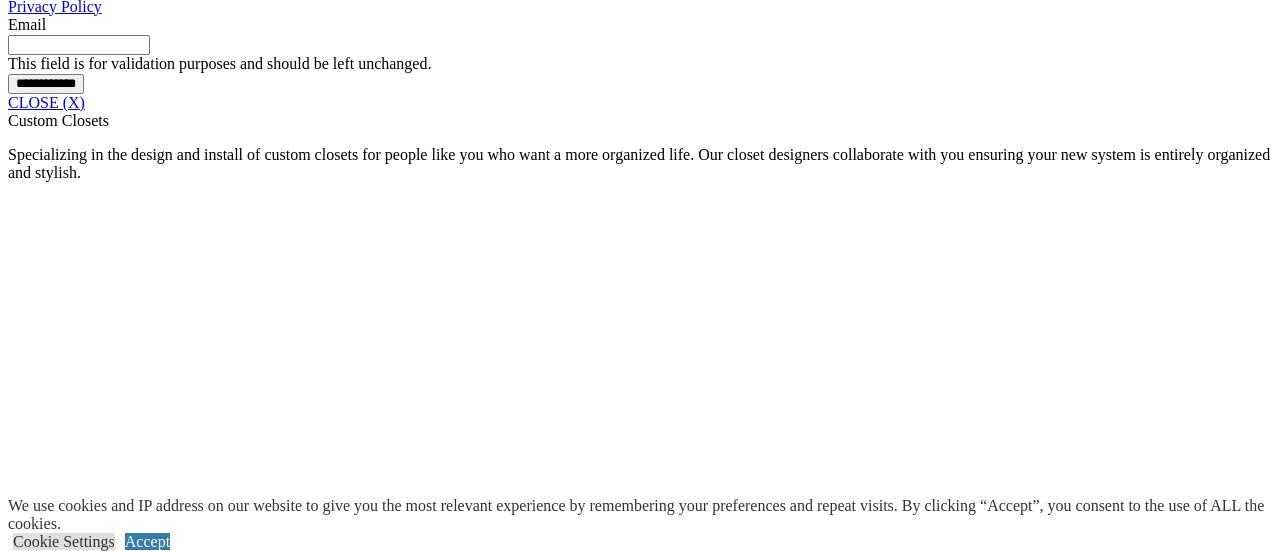 click at bounding box center [640, 49363] 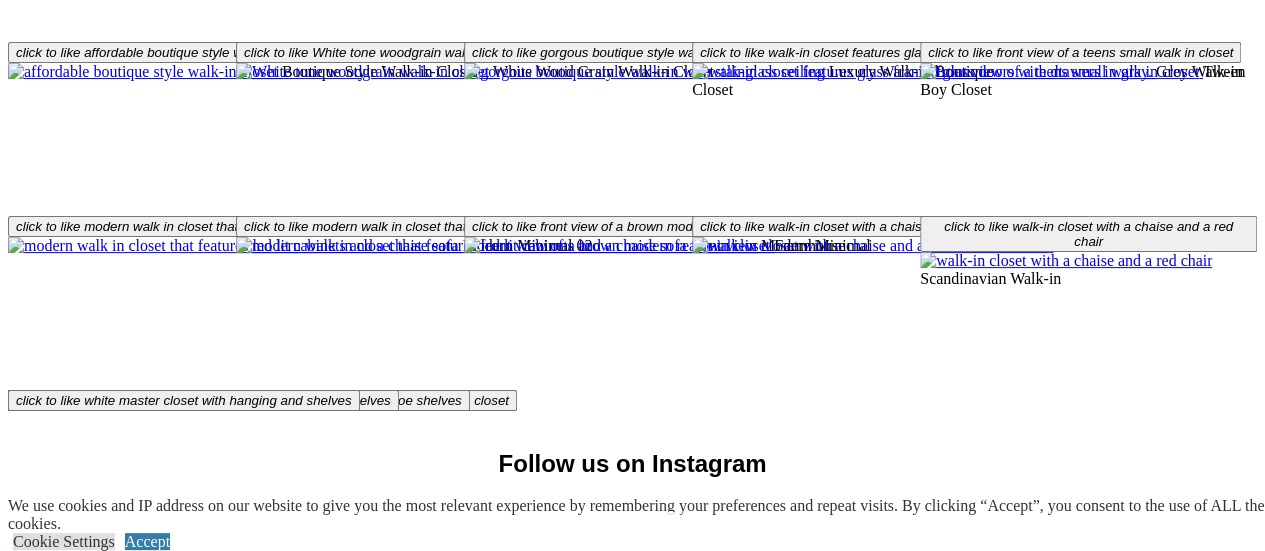 scroll, scrollTop: 3976, scrollLeft: 0, axis: vertical 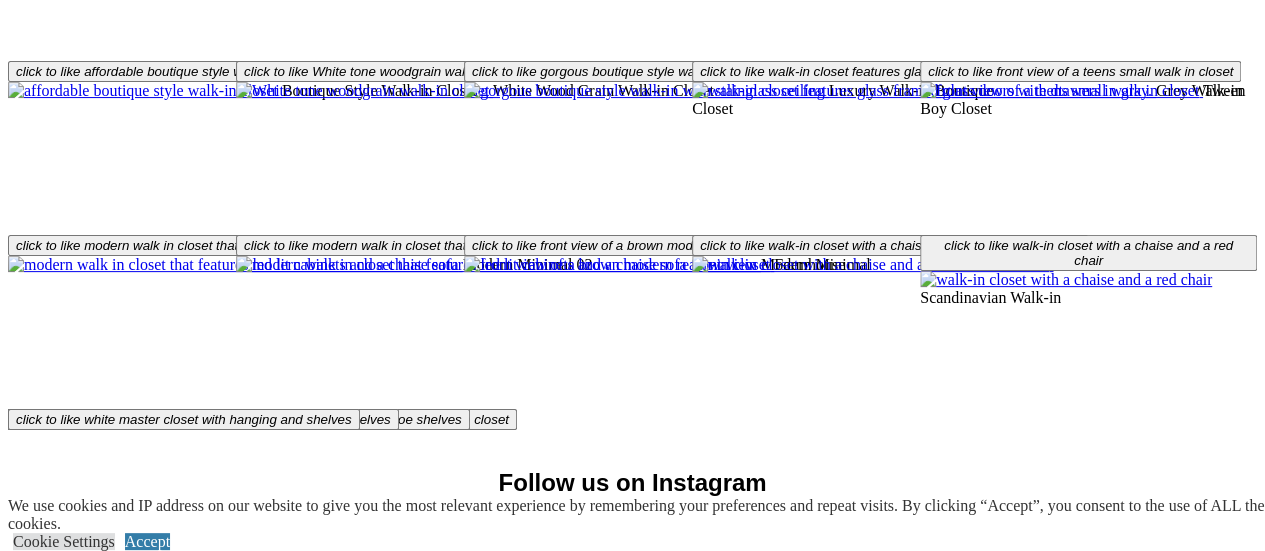 click on "Murphy Beds" at bounding box center (132, -3234) 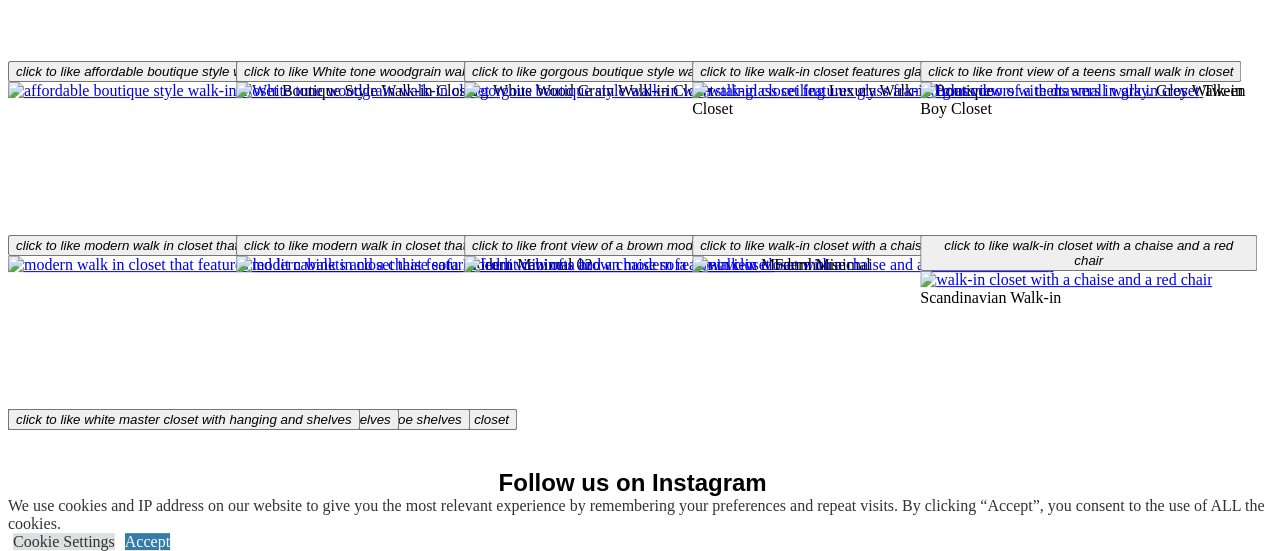 click on "Murphy Beds" at bounding box center [132, -3234] 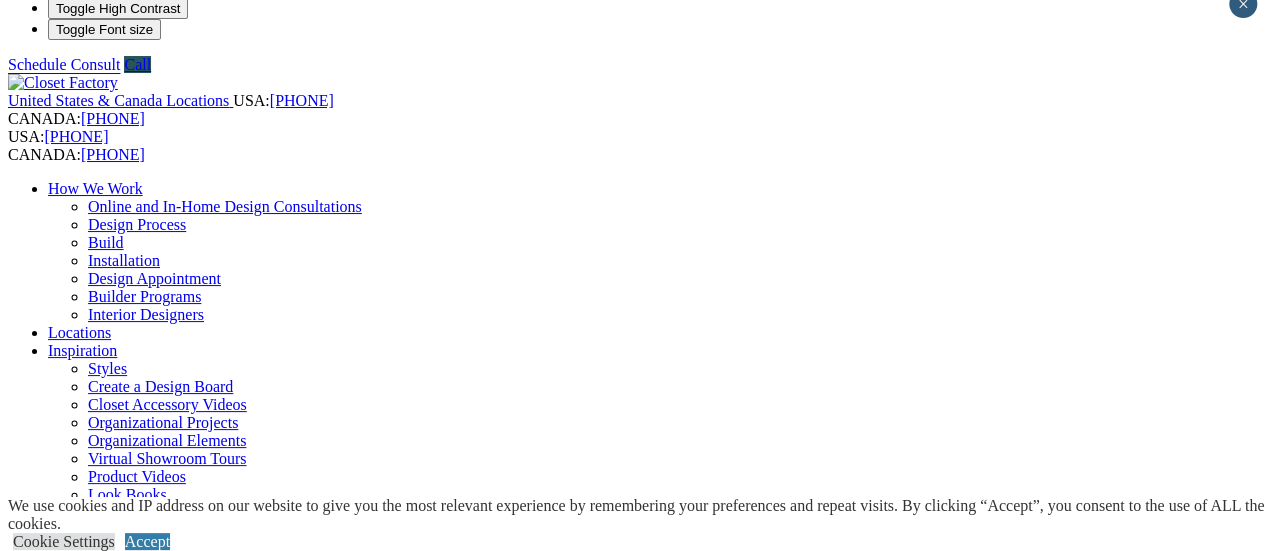 scroll, scrollTop: 18, scrollLeft: 0, axis: vertical 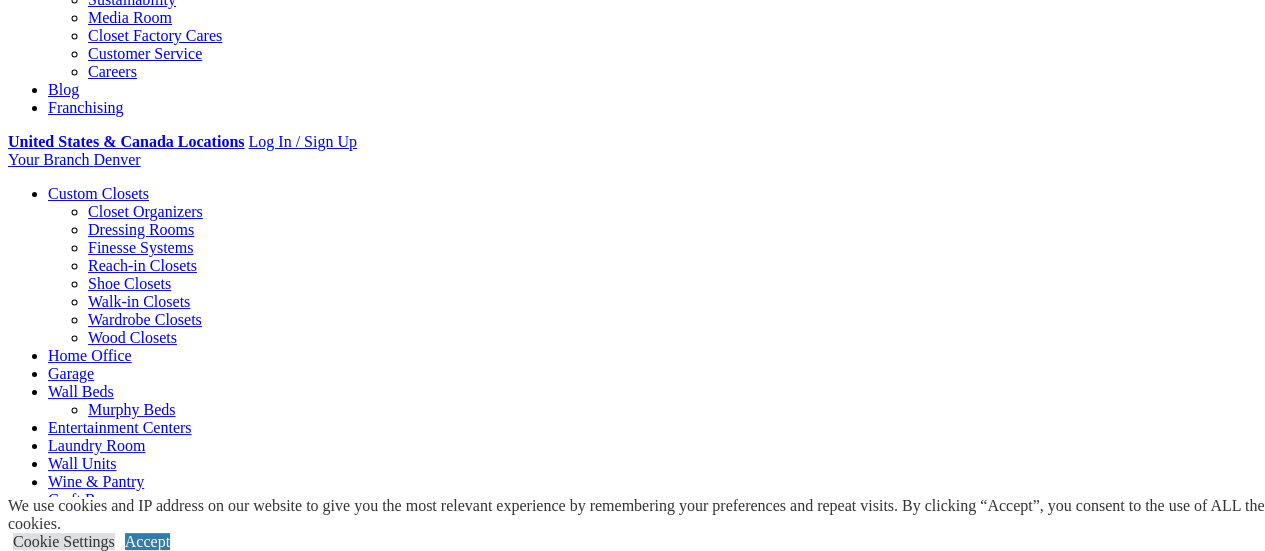 click on "Murphy Beds are a well-known brand that comes in many sizes and are one of the brands Closet Factory offers.  They are also frequently referred to as a wall bed; it is a relatively functional mechanism that can morph any room into an instant bedroom.  The highlight is that a Murphy bed, or folding bed, usually uses vertical space to store a bed while converting the floor-space into a more useable open area without the apparent intrusion of a bed." at bounding box center [632, 1456] 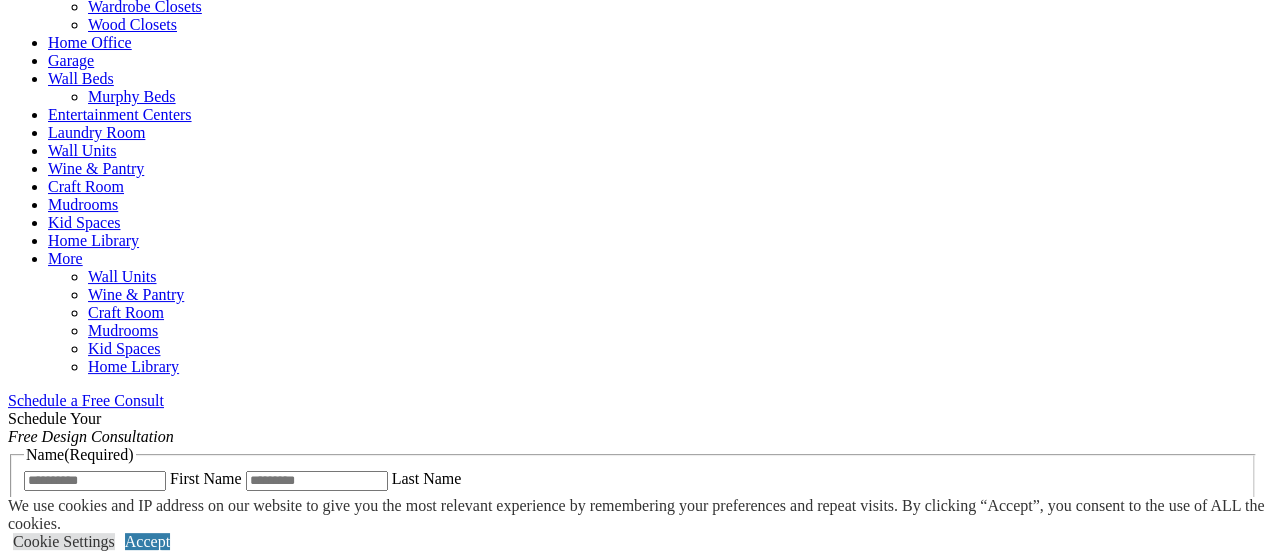 click at bounding box center (164, 400) 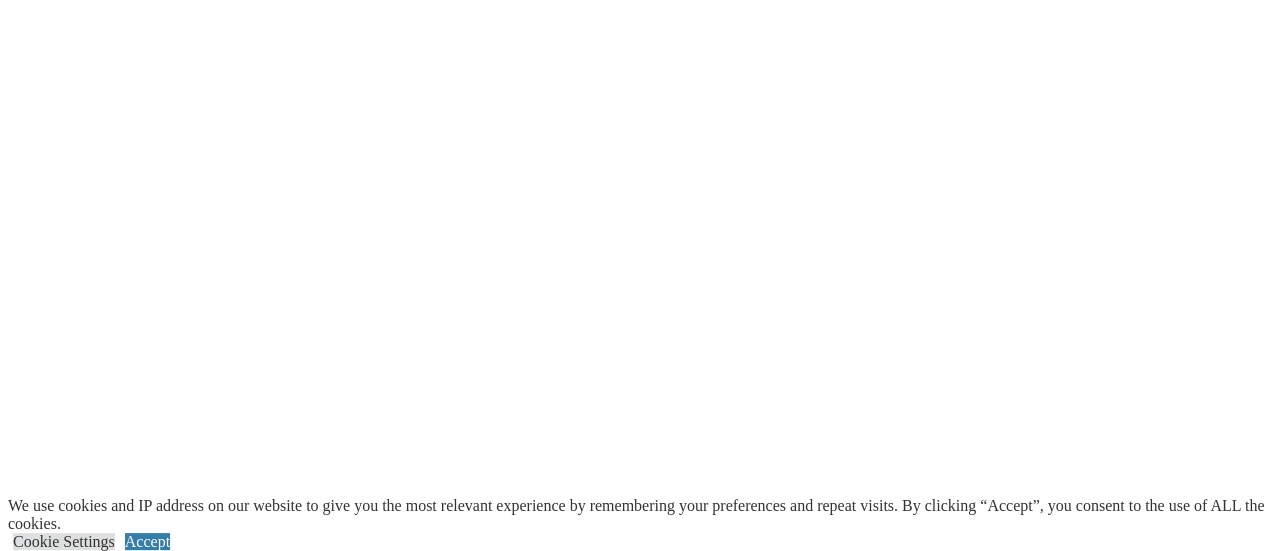 scroll, scrollTop: 3935, scrollLeft: 0, axis: vertical 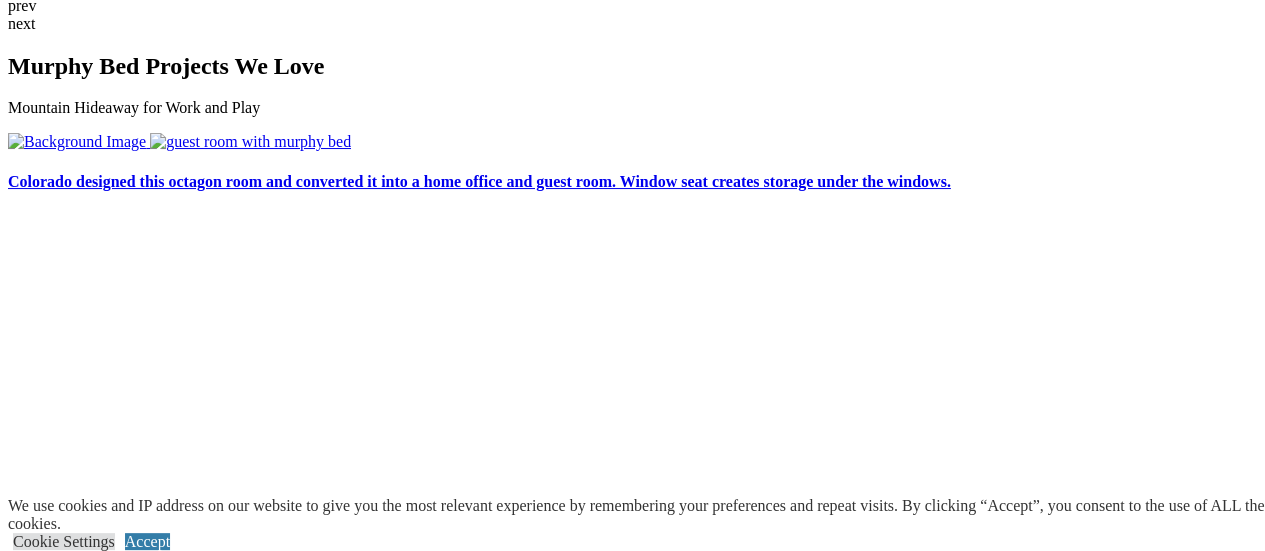 click at bounding box center [136, 2846] 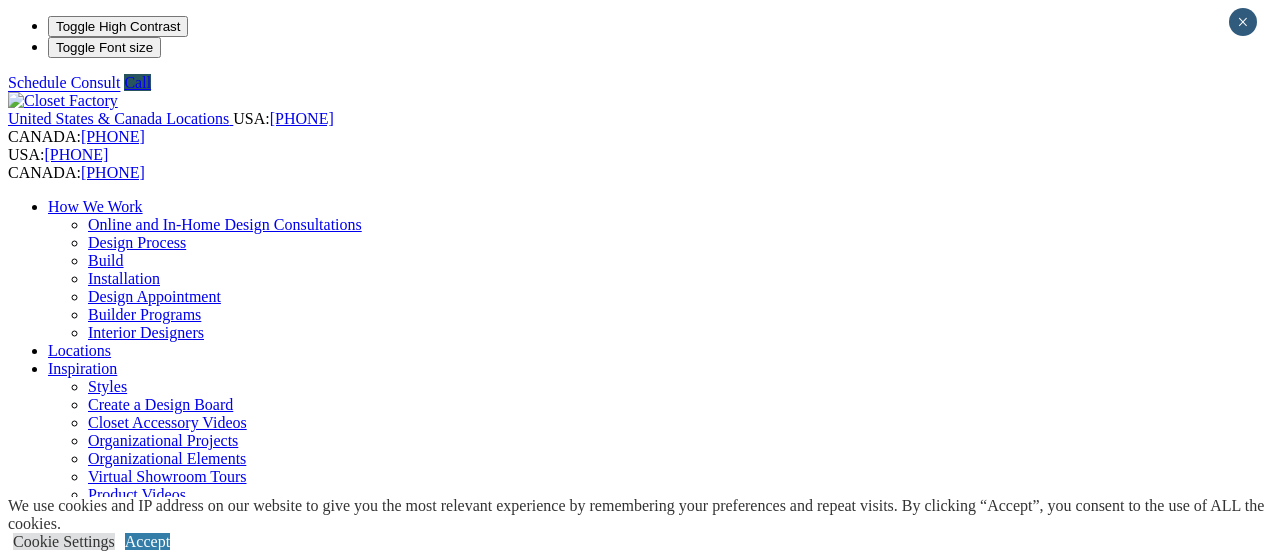scroll, scrollTop: 0, scrollLeft: 0, axis: both 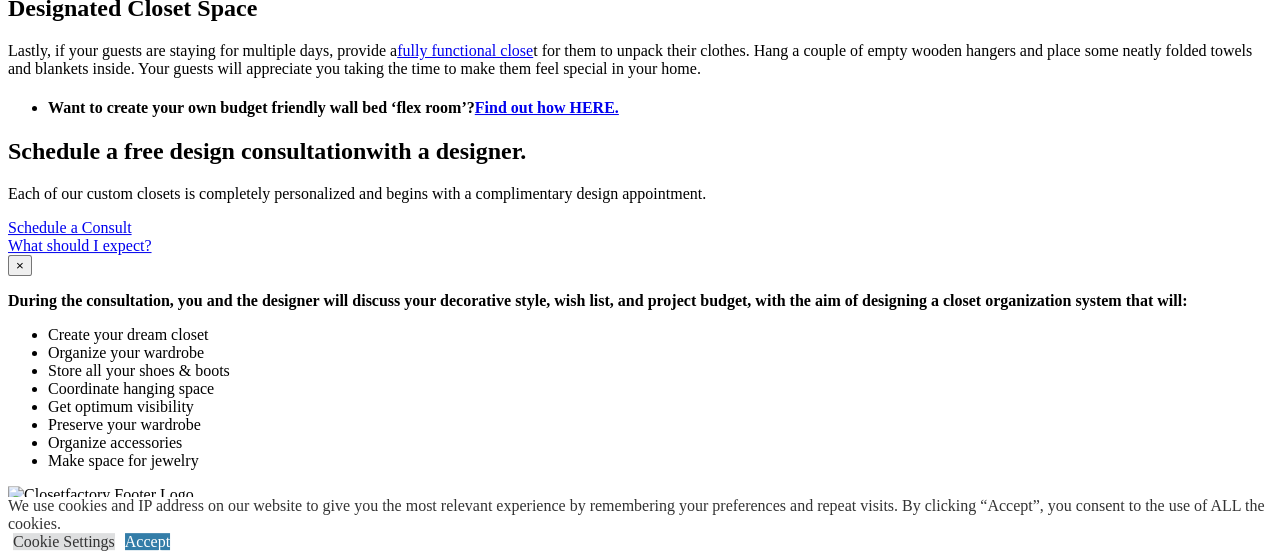 click on "Murphy Beds" at bounding box center [132, -2758] 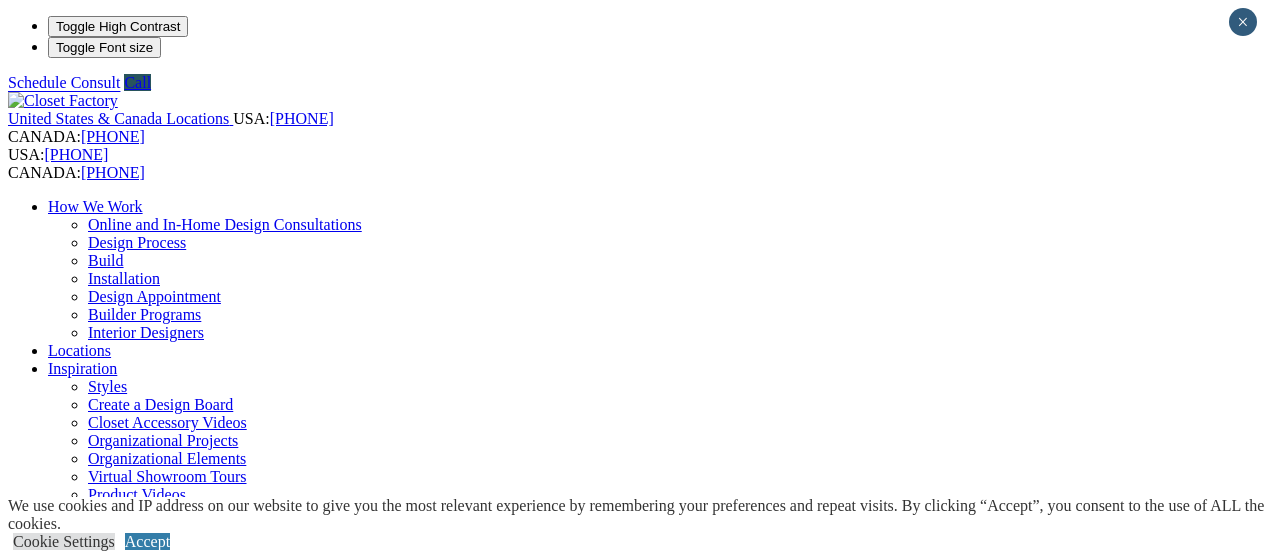 scroll, scrollTop: 0, scrollLeft: 0, axis: both 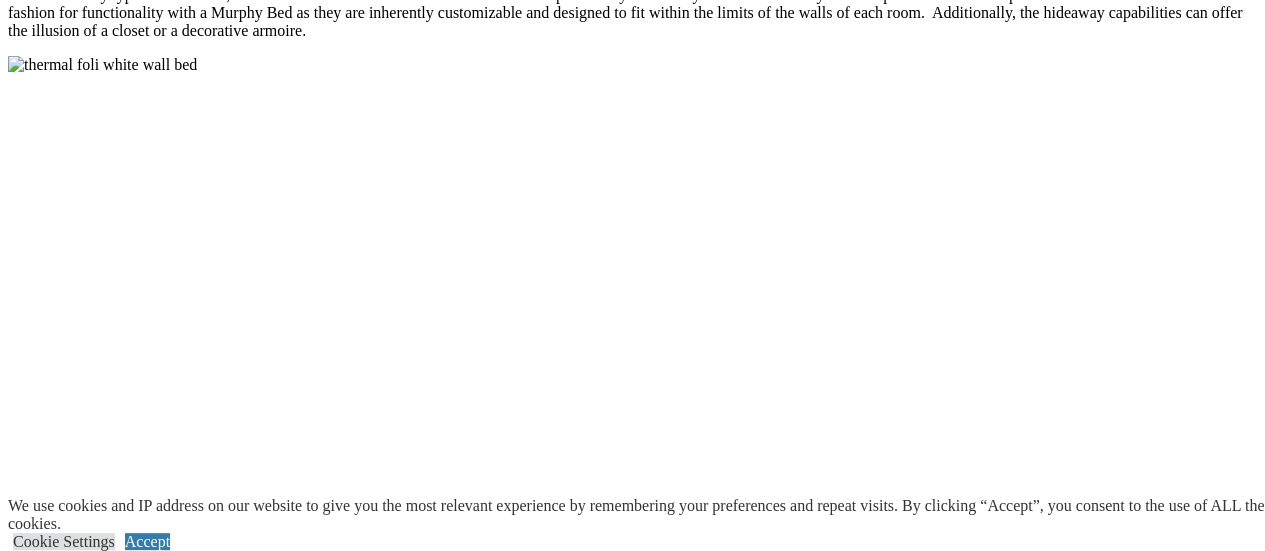 click on "Laundry Room" at bounding box center [96, -858] 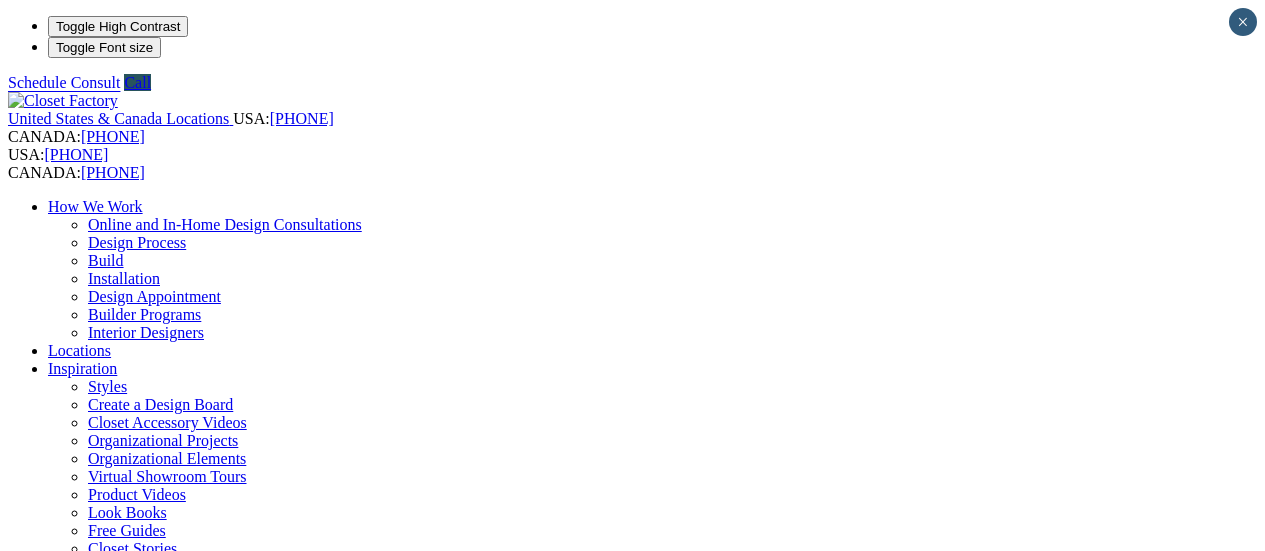 scroll, scrollTop: 0, scrollLeft: 0, axis: both 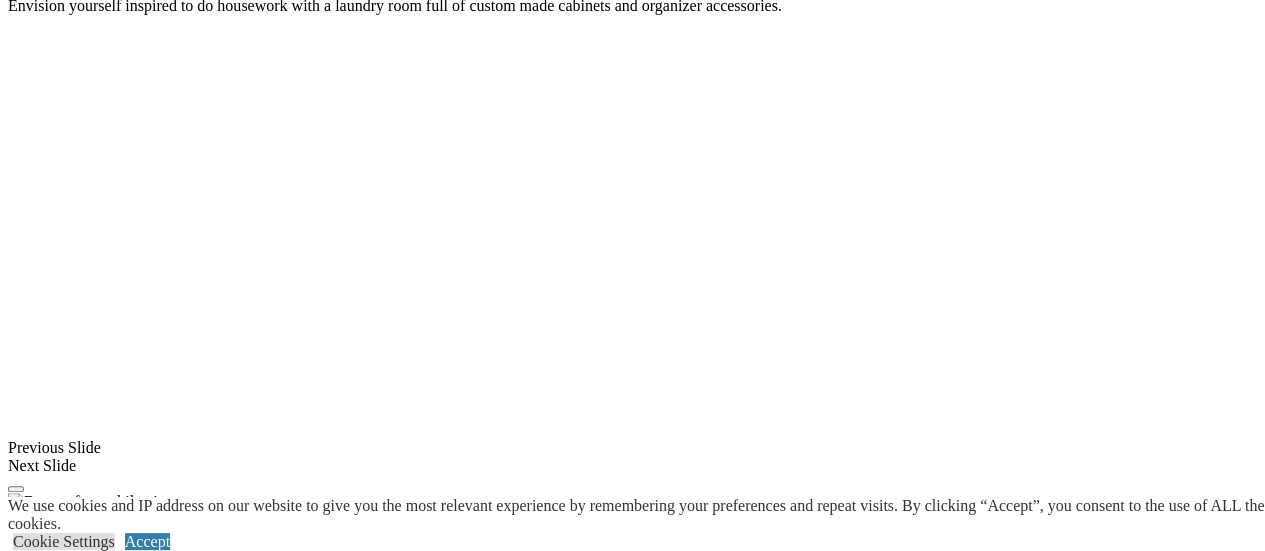 click at bounding box center (163, 1396) 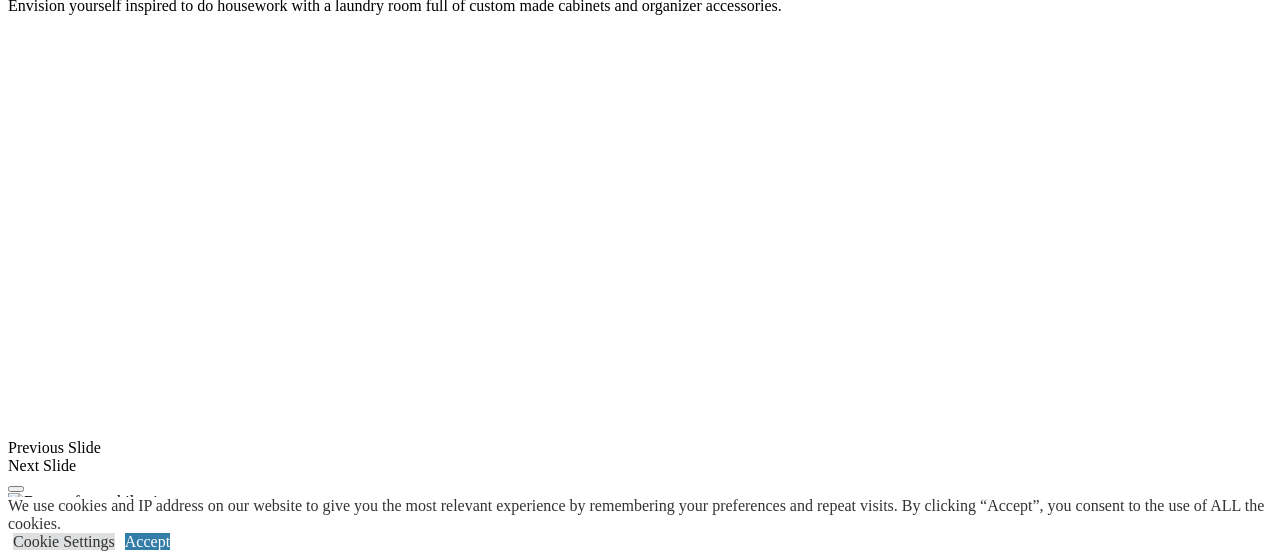 click at bounding box center [640, 36668] 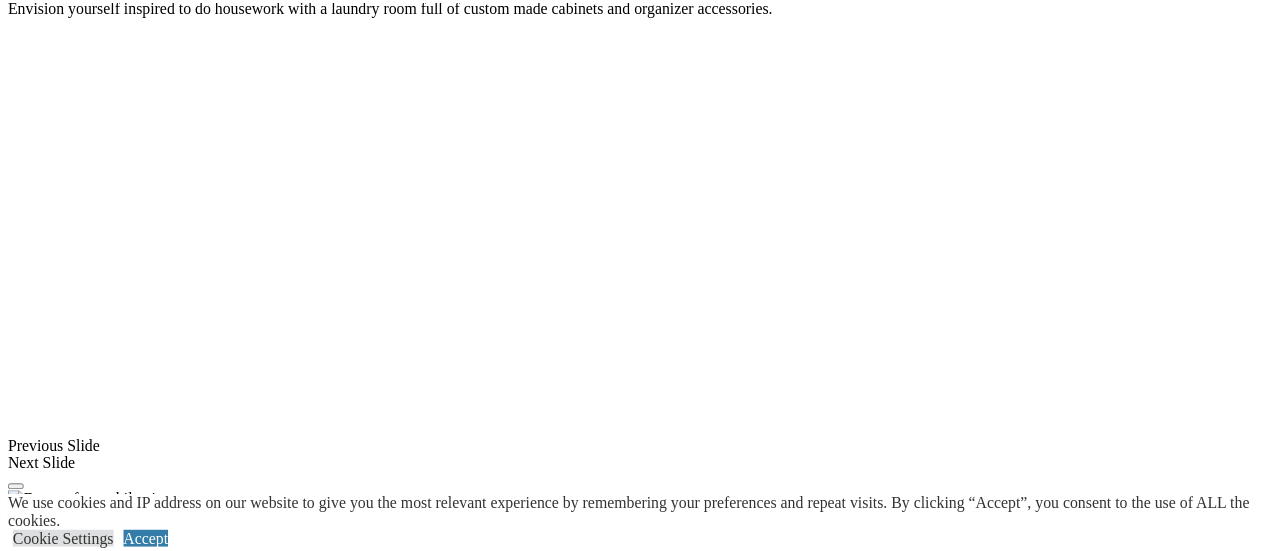 scroll, scrollTop: 1934, scrollLeft: 0, axis: vertical 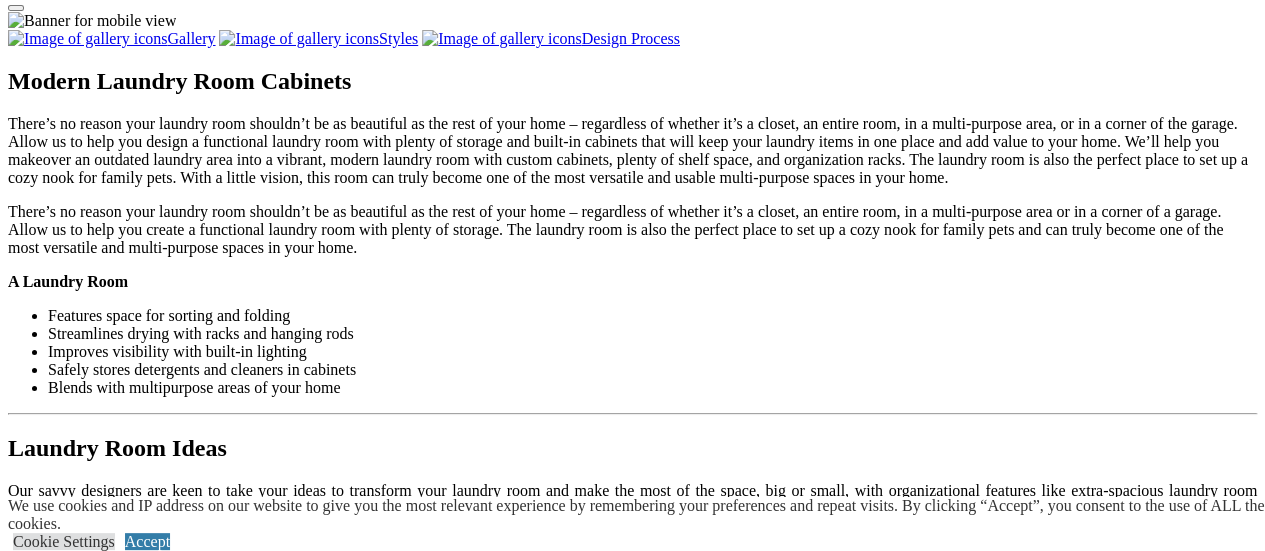 click on "Kid Spaces" at bounding box center (124, -634) 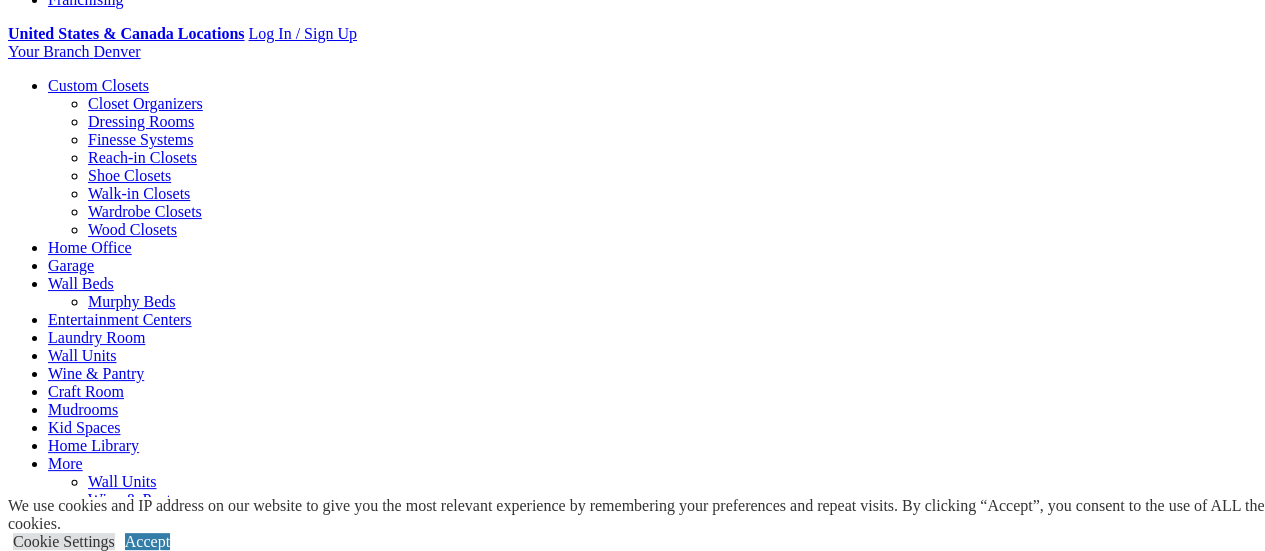 scroll, scrollTop: 748, scrollLeft: 0, axis: vertical 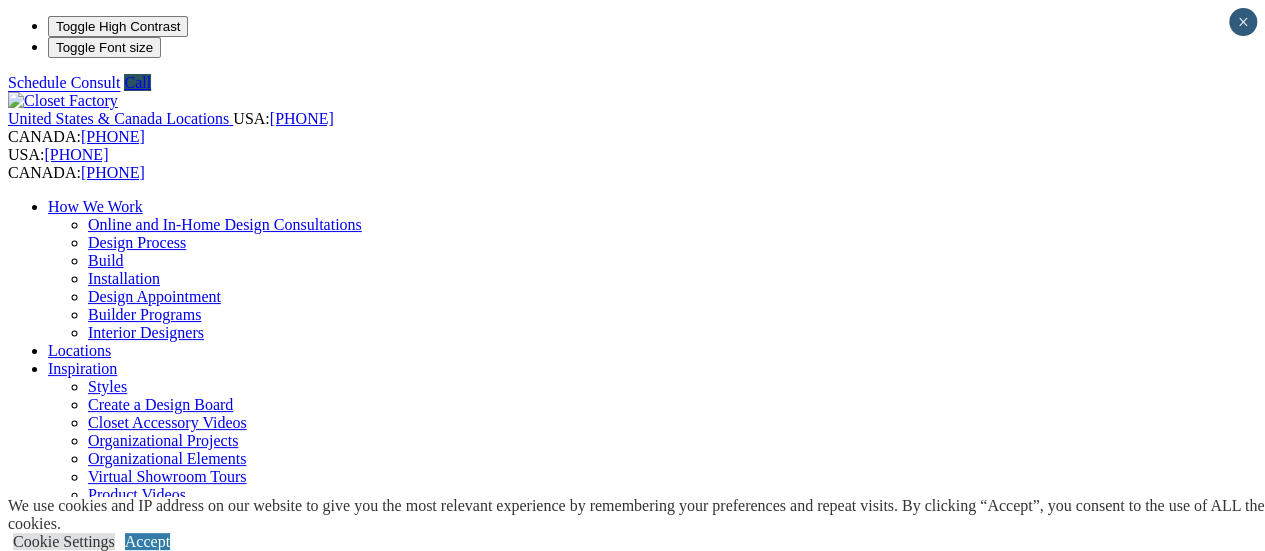 click on "Mudrooms" at bounding box center (123, 1282) 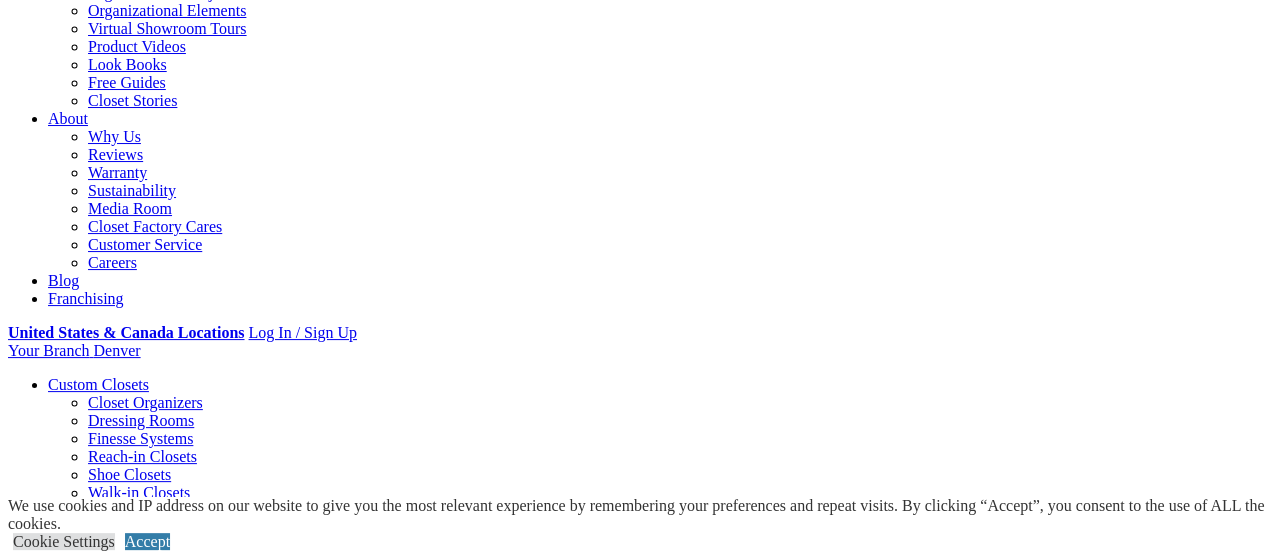 scroll, scrollTop: 0, scrollLeft: 0, axis: both 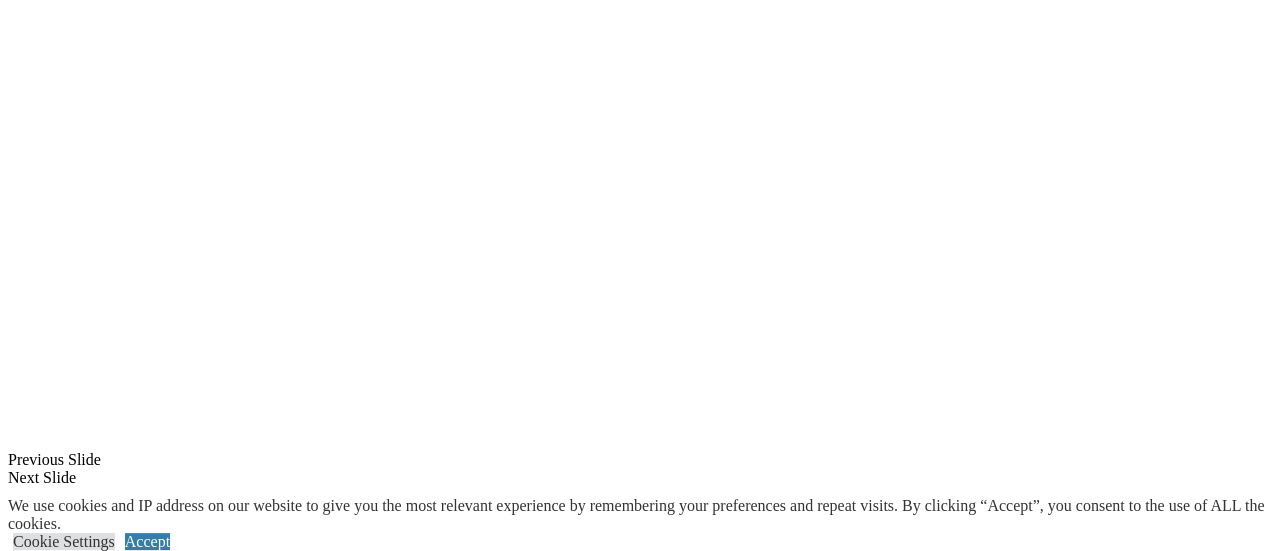 click at bounding box center (199, 1453) 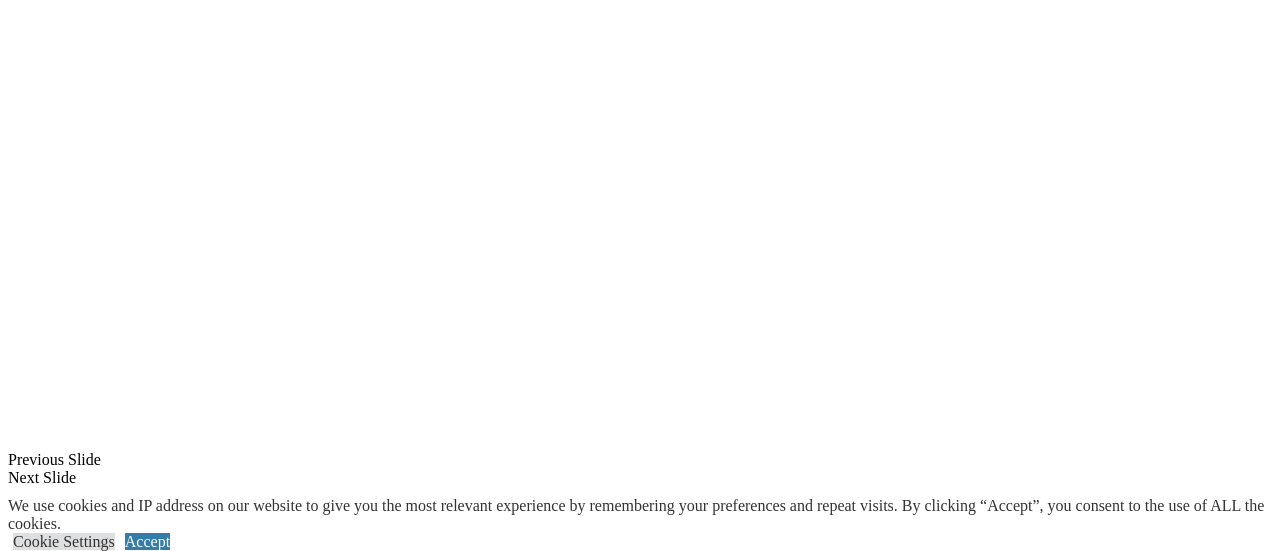 click at bounding box center [640, 33797] 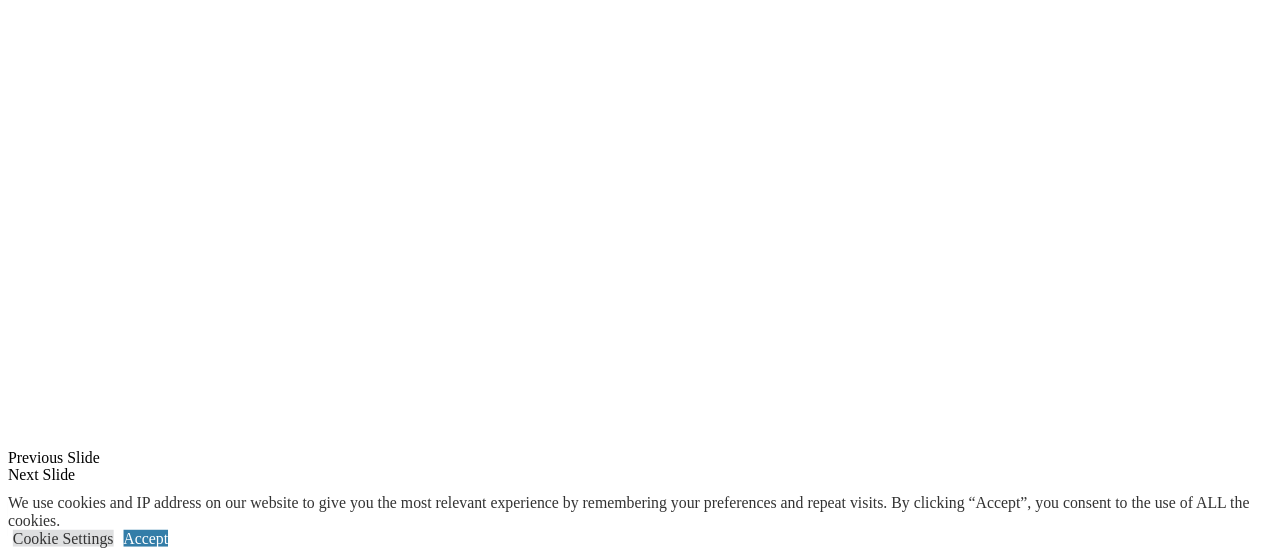 scroll, scrollTop: 1862, scrollLeft: 0, axis: vertical 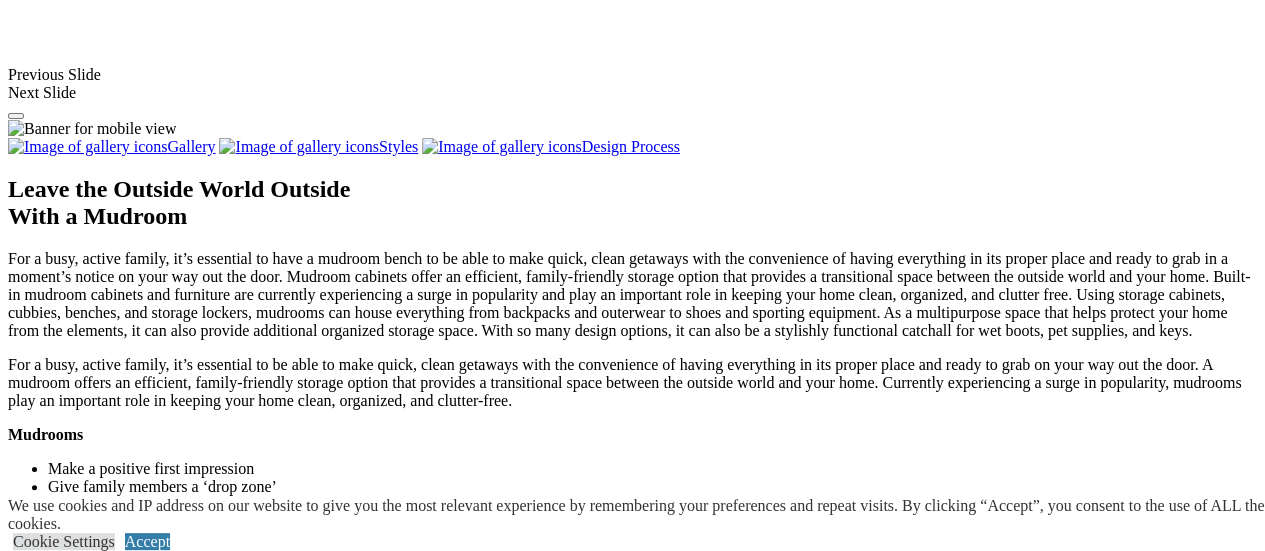 click on "Garage" at bounding box center (71, -850) 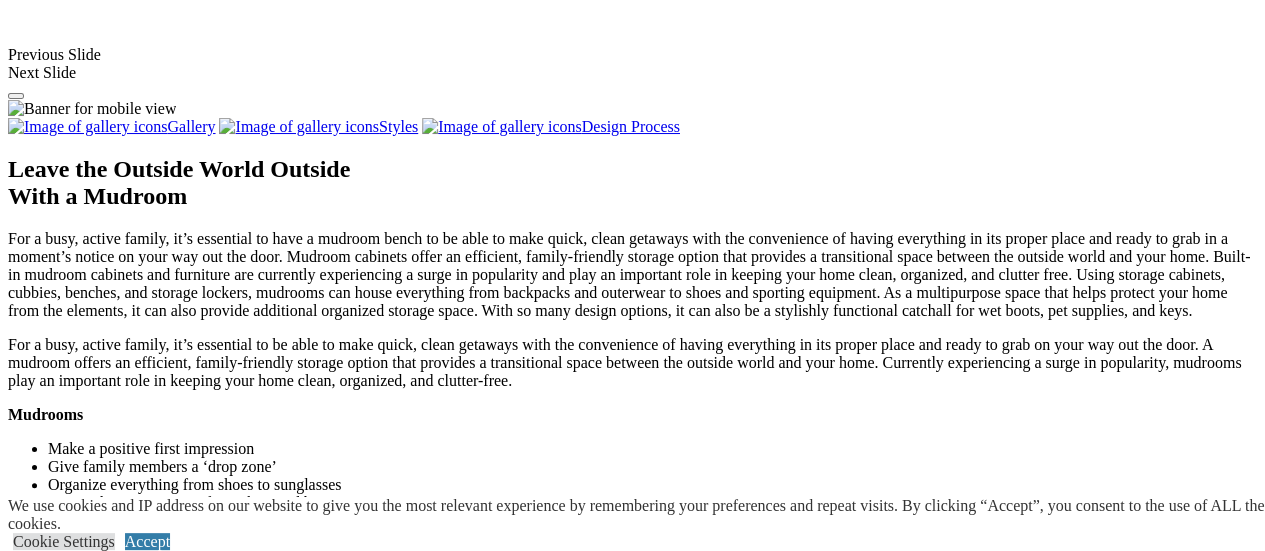 scroll, scrollTop: 1881, scrollLeft: 0, axis: vertical 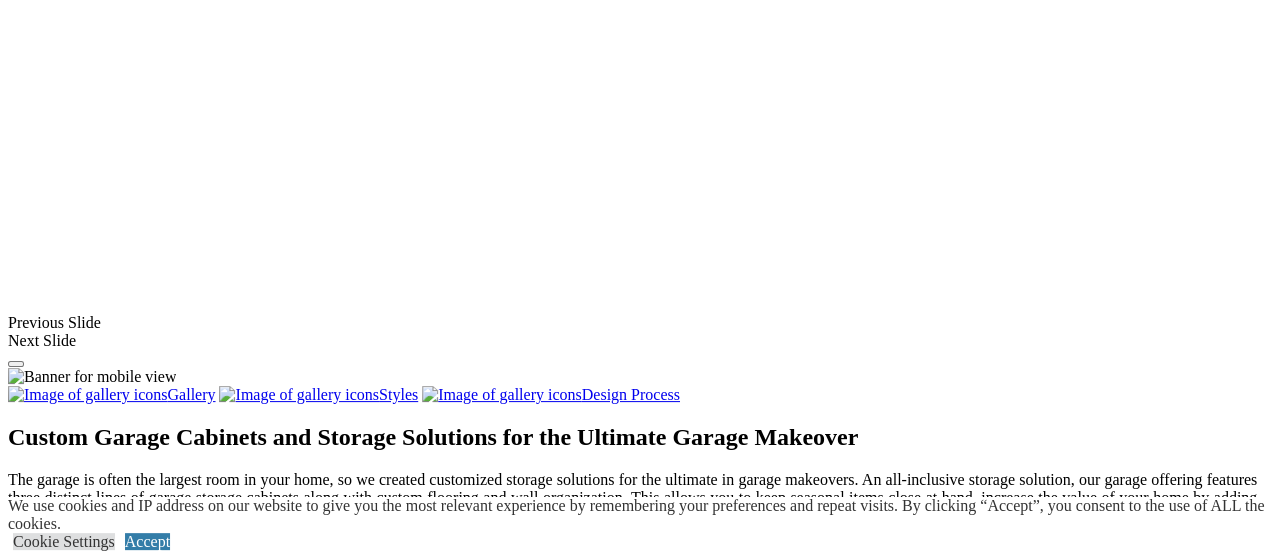 click at bounding box center (186, 1289) 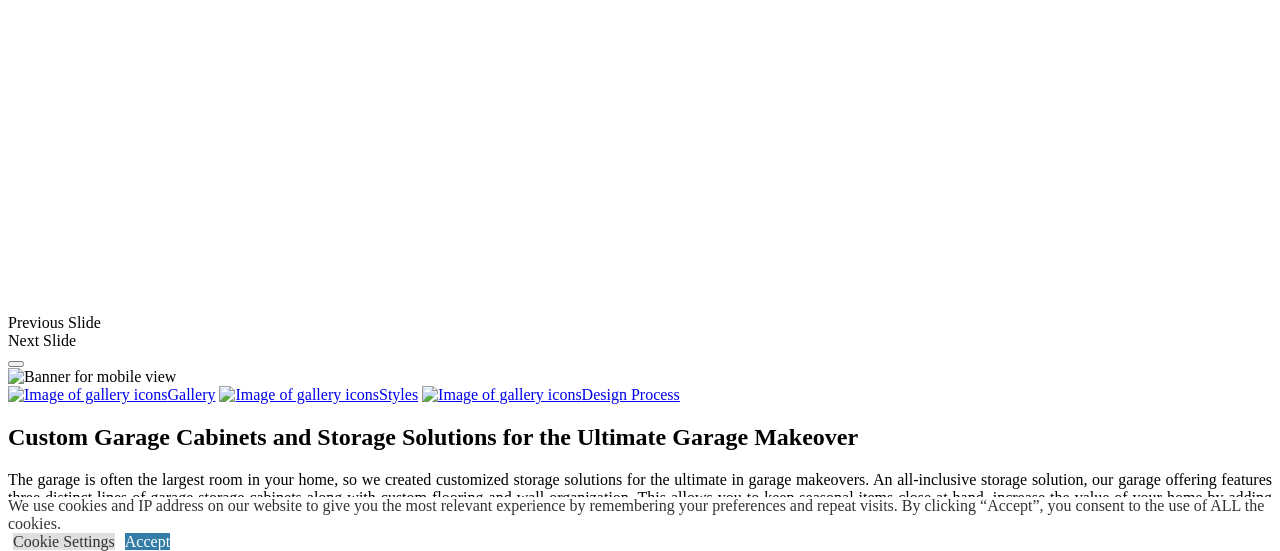 click at bounding box center [640, 33893] 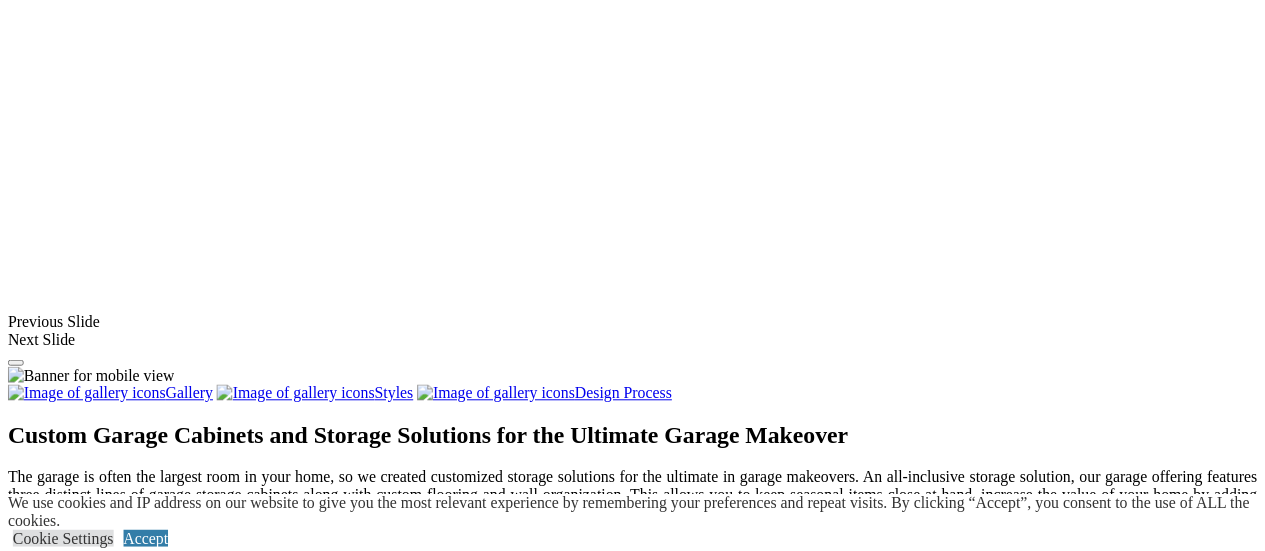 scroll, scrollTop: 1985, scrollLeft: 0, axis: vertical 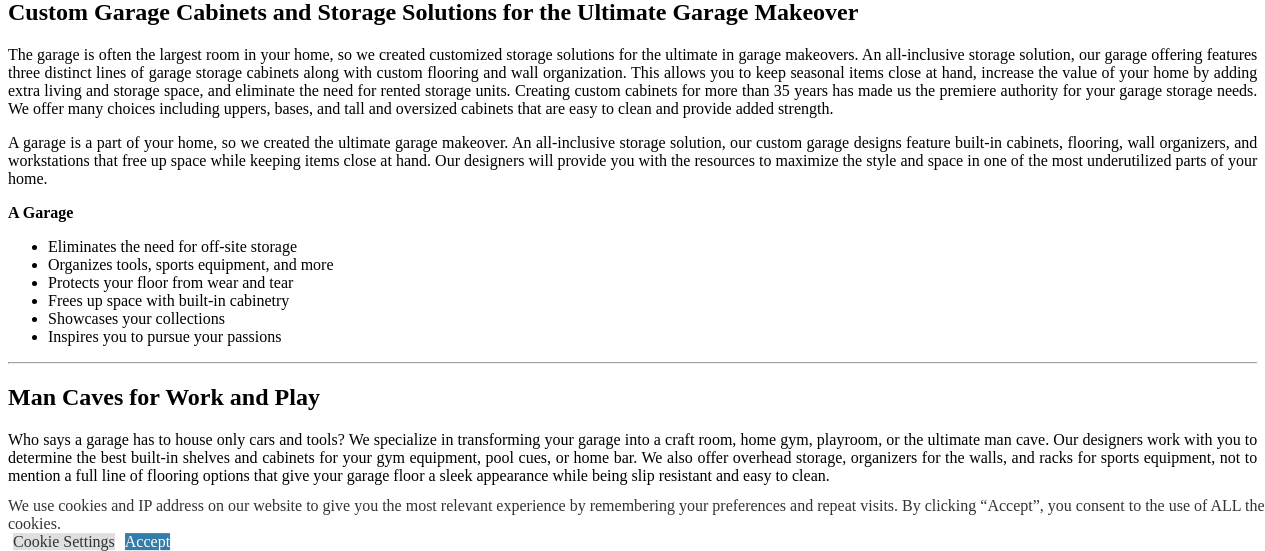 click on "Wall Units" at bounding box center (82, -901) 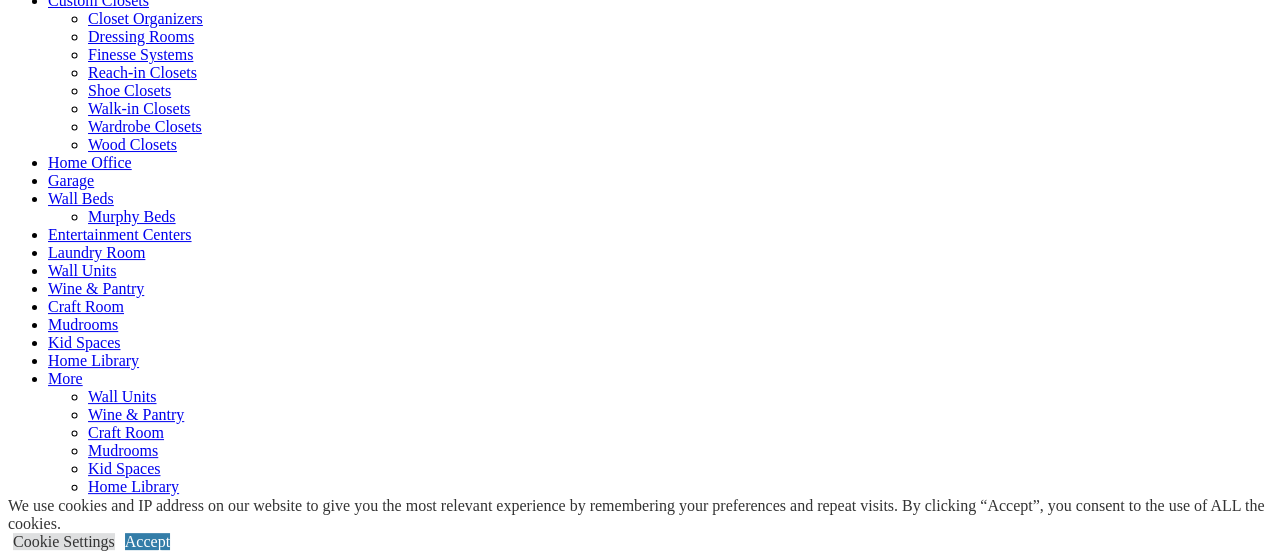scroll, scrollTop: 832, scrollLeft: 0, axis: vertical 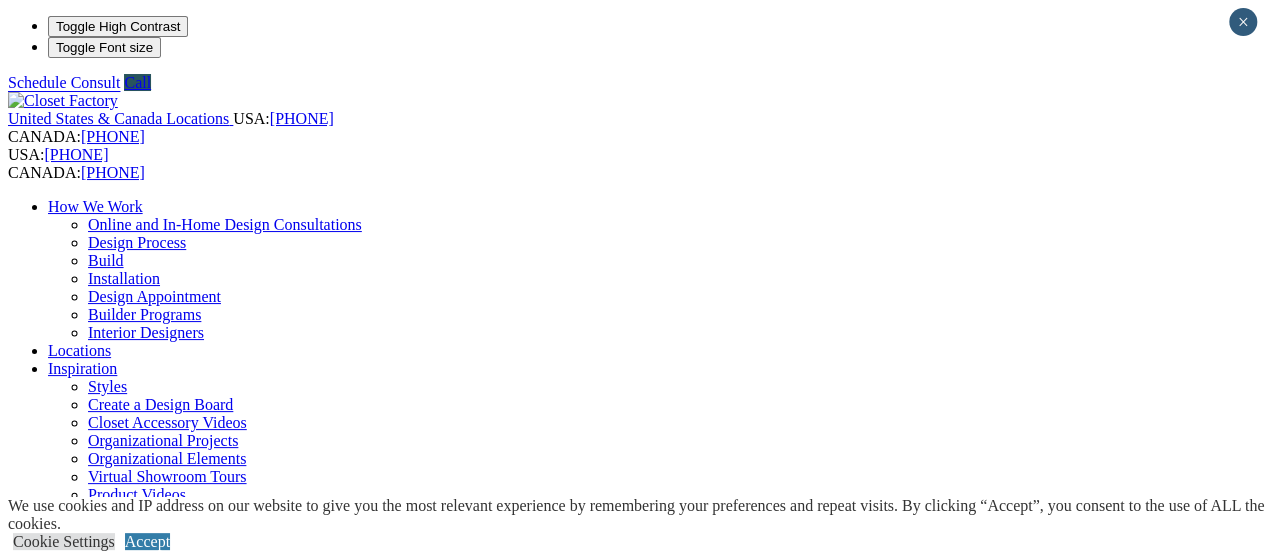 click on "Mudrooms" at bounding box center [123, 1282] 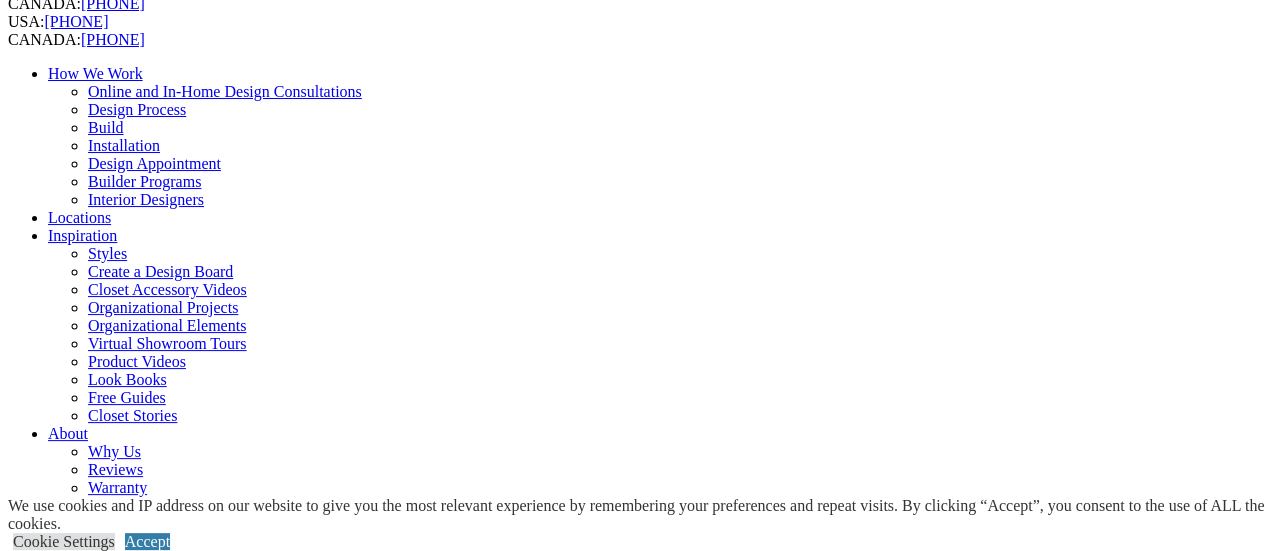 scroll, scrollTop: 132, scrollLeft: 0, axis: vertical 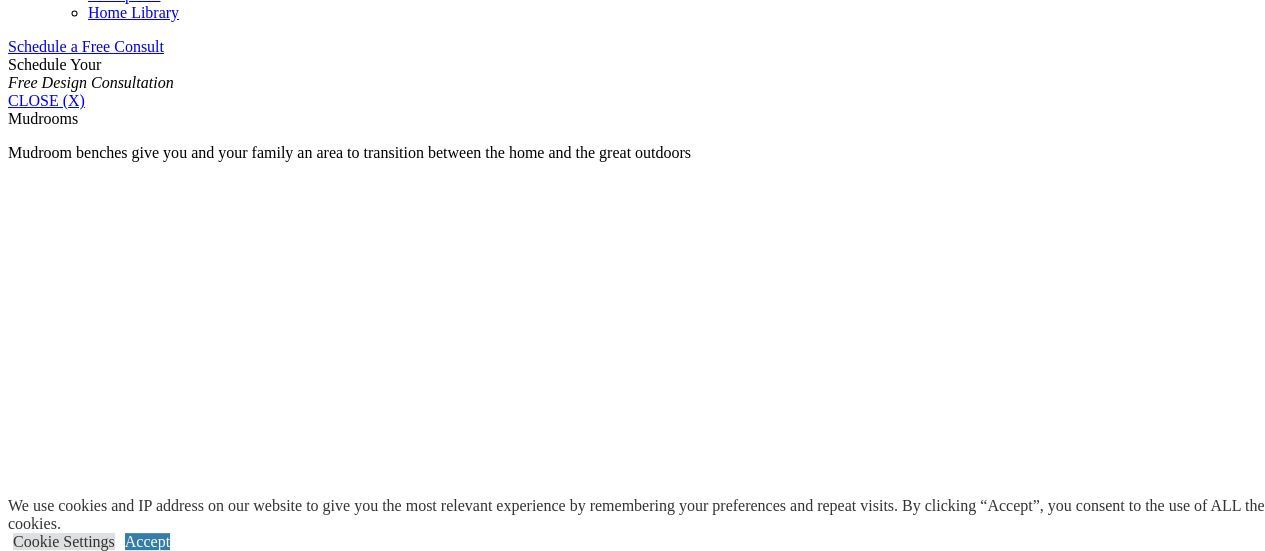 click on "Mudrooms" at bounding box center [83, 1532] 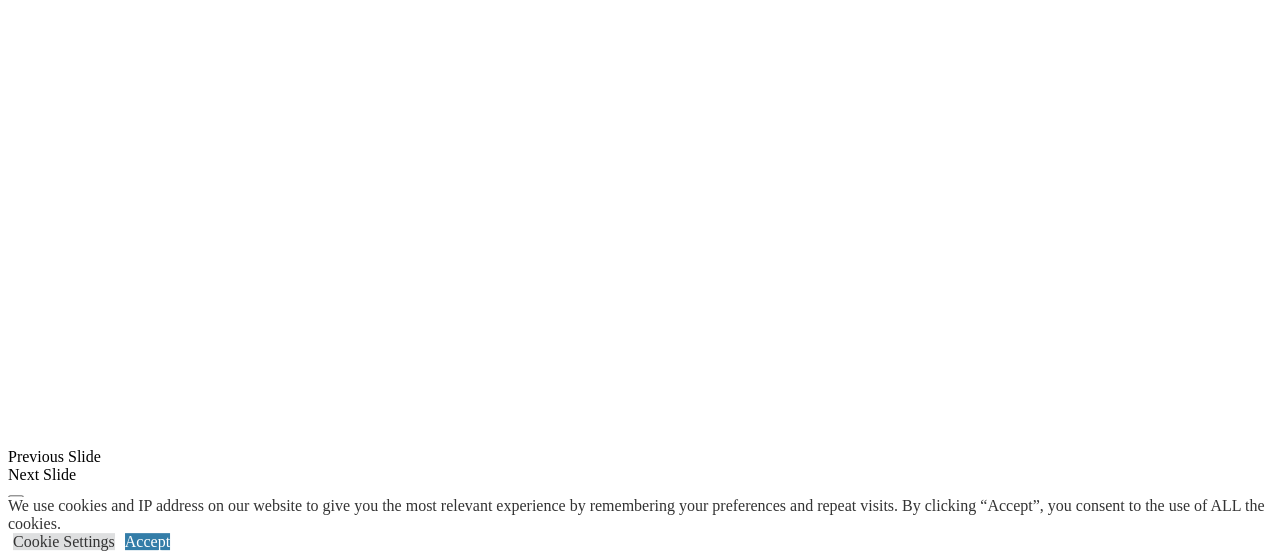 click on "click to like black mudroom with floating shelves and symphony rack
Black Modern Mudroom
click to like Mudroom Bench in Beach House Foyer
Beach House Mudroom
click to like traditional white painted foyer bench
Foyer Mudroom
click to like textured light brown mudroom
light brown mudroom
click to like custom blue mudroom
Blue mudroom
click to like combo wood and paint mud room
Mudroom_8
click to like mudroom combo laundry room
Laundry Room_16
click to like corner mudroom unit in ski resort area
Mudroom_2
click to like football locker room
Mudroom_9
click to like painted mudroom room in entry
Mudroom_3
click to like mudroom entry in garage
Mudroom_7
click to like docorate entry wall unit and mudroom bench
Mudroom_1
click to like solid wood mudroom entry area" at bounding box center (632, 1594) 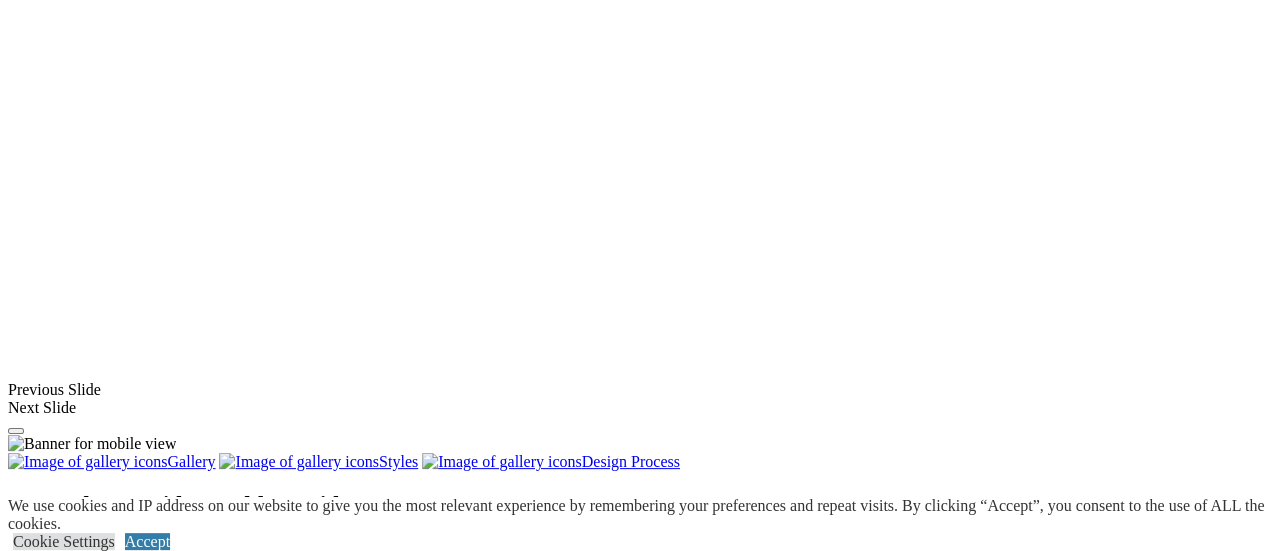 scroll, scrollTop: 1564, scrollLeft: 0, axis: vertical 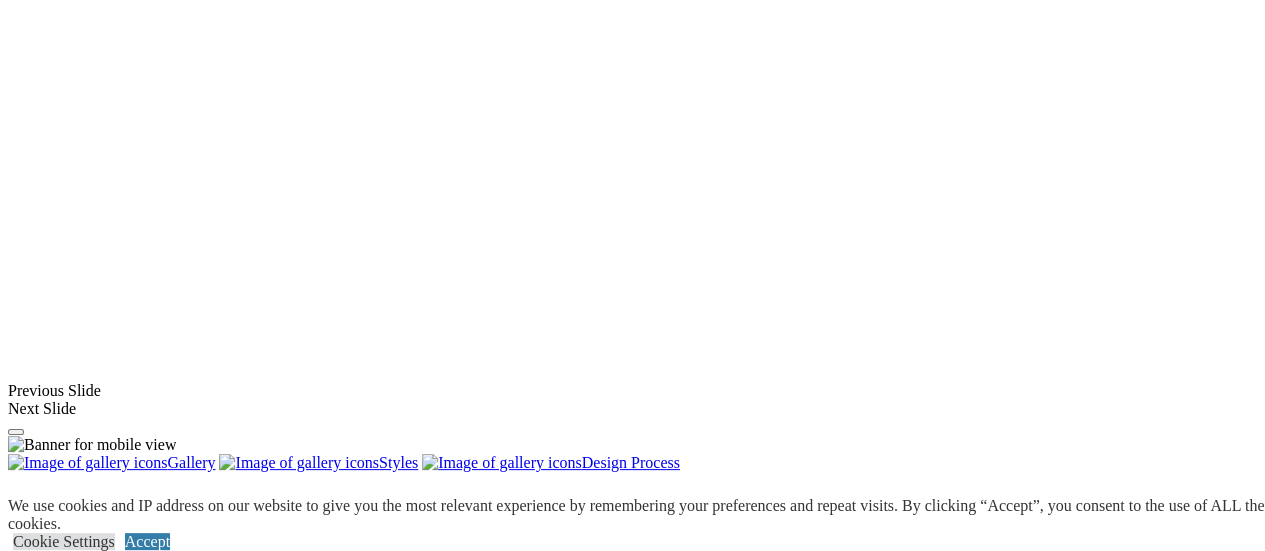 click at bounding box center [802, 1384] 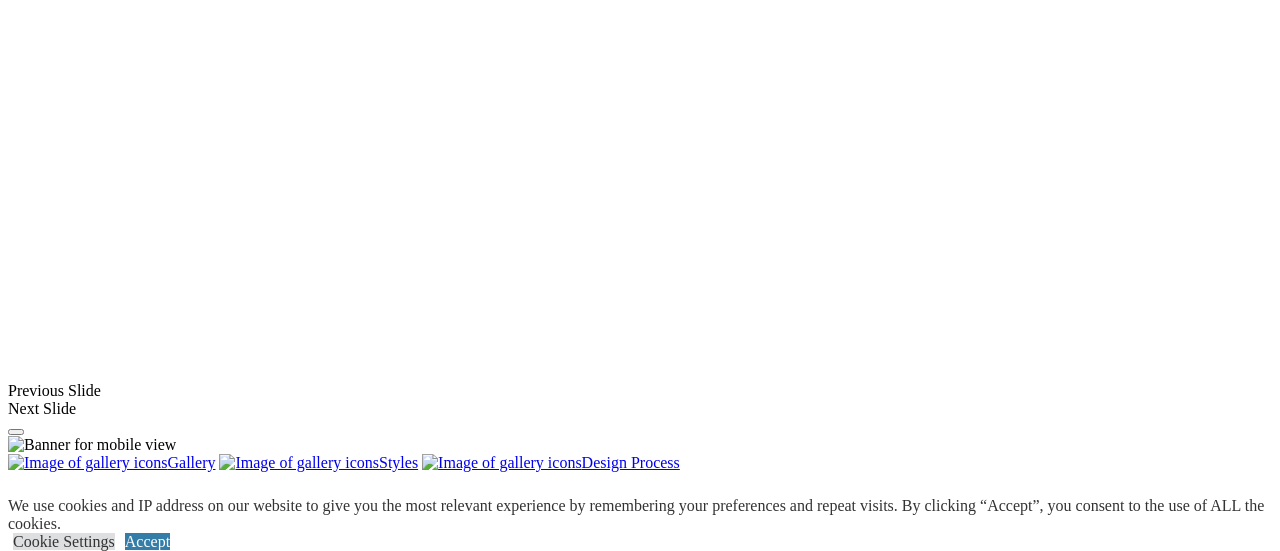 click at bounding box center (640, 33554) 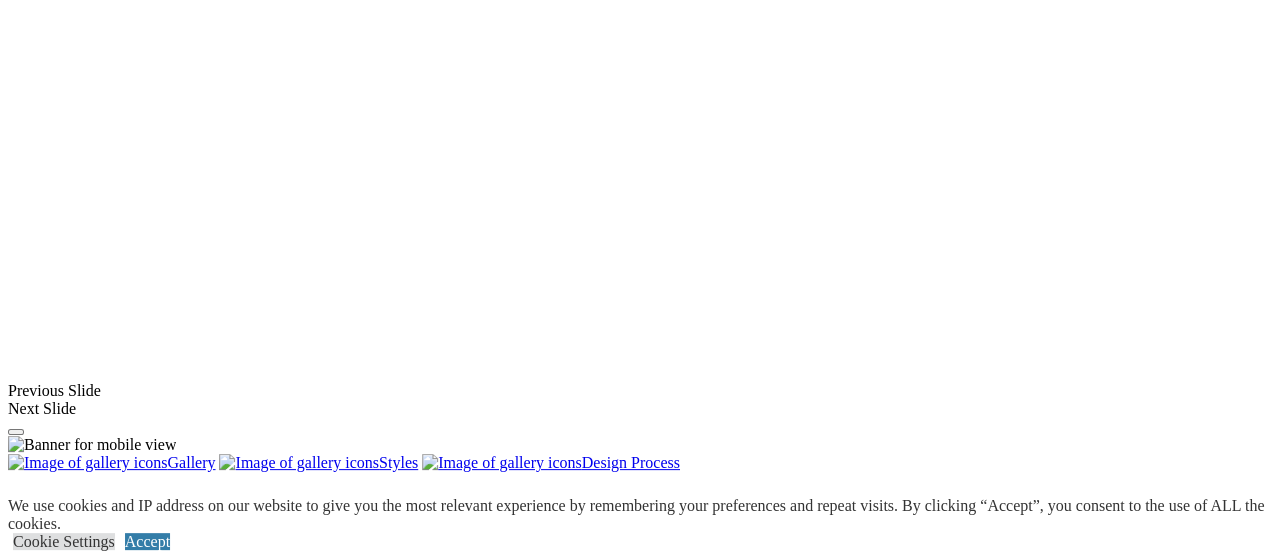 scroll, scrollTop: 1220, scrollLeft: 0, axis: vertical 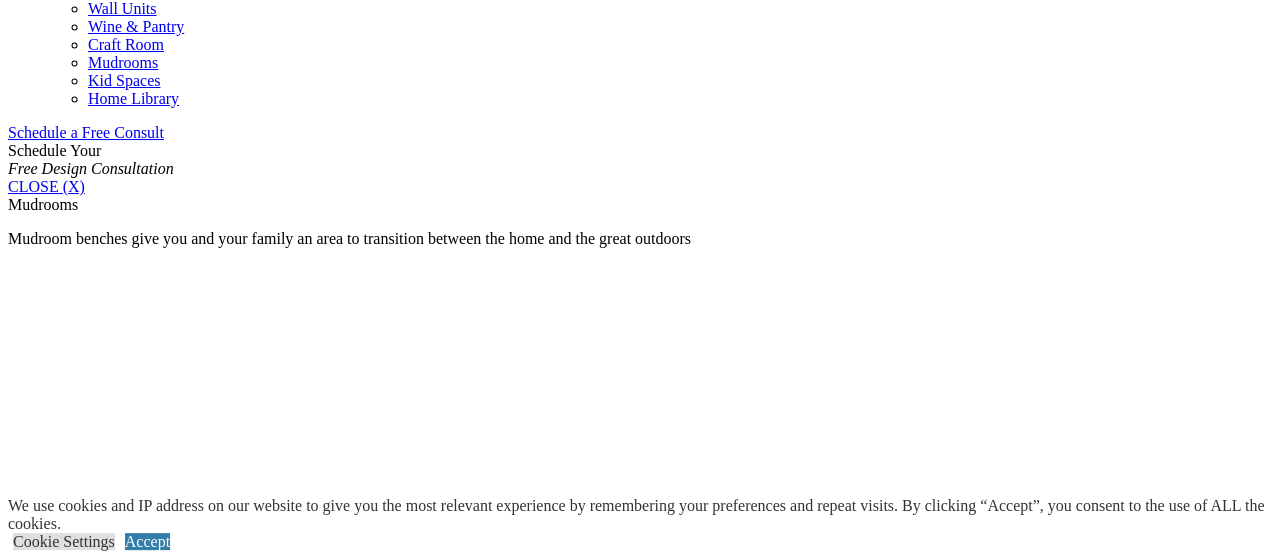 click on "All" at bounding box center [58, 1582] 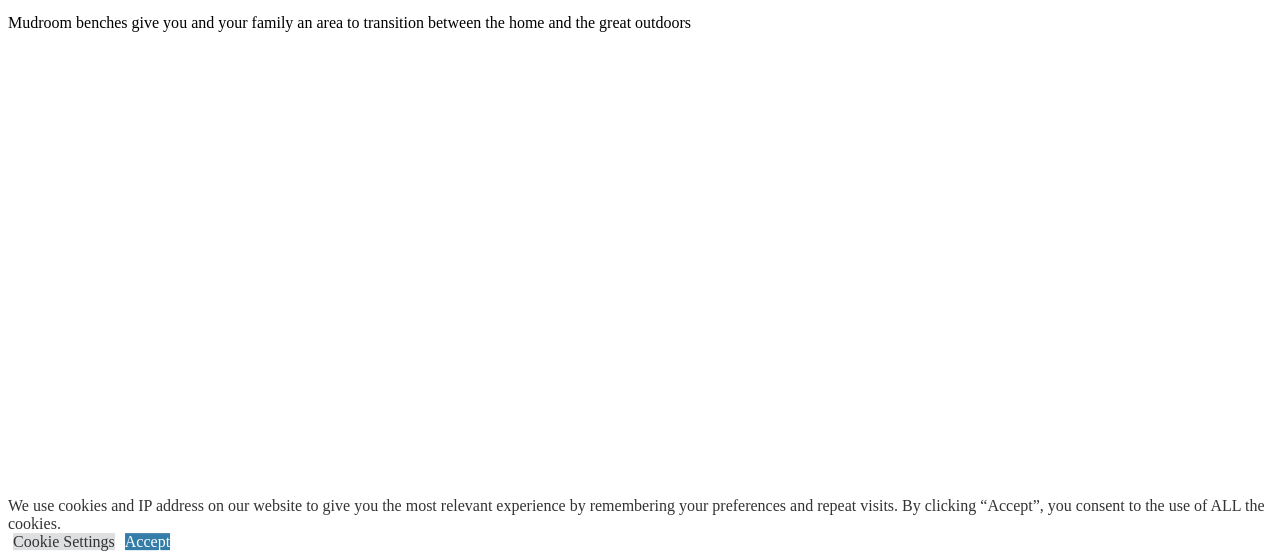 scroll, scrollTop: 1438, scrollLeft: 0, axis: vertical 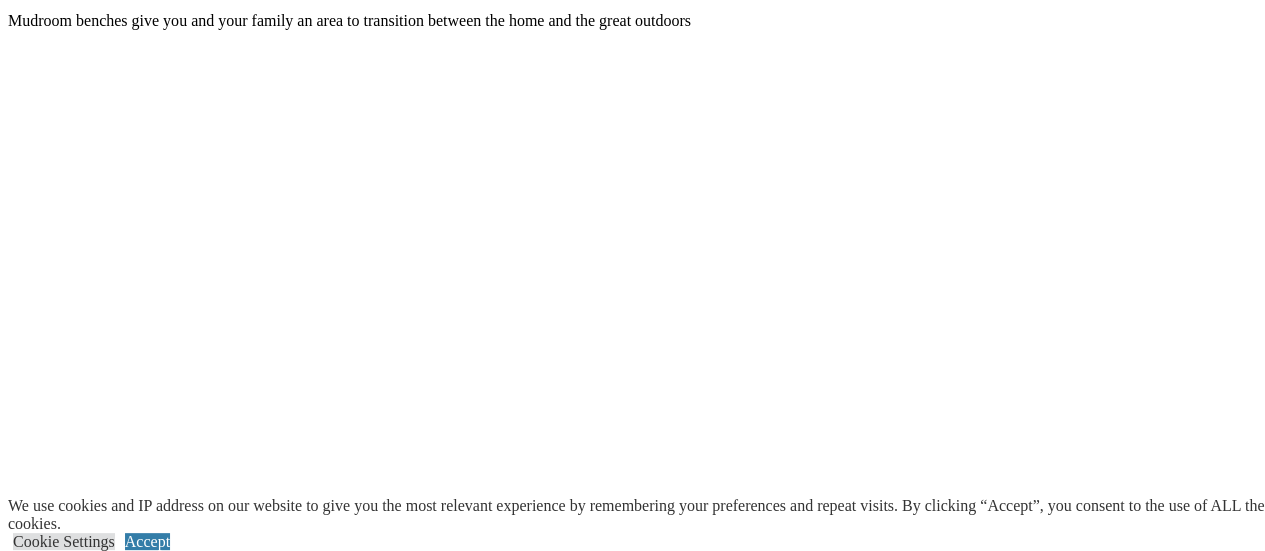 click at bounding box center (199, 1510) 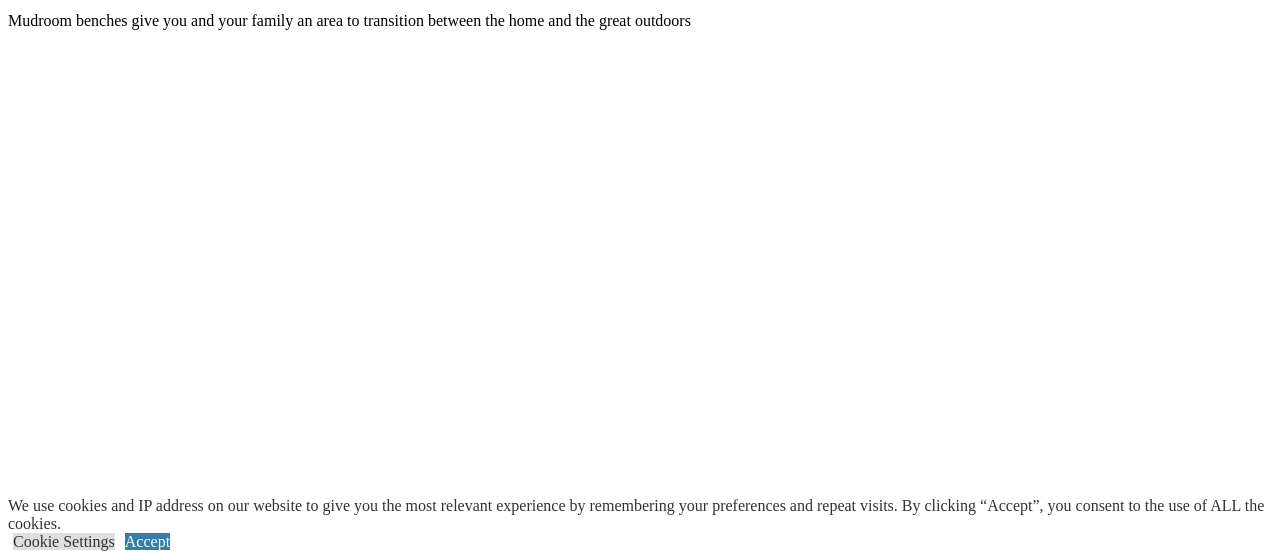 click at bounding box center [640, 33680] 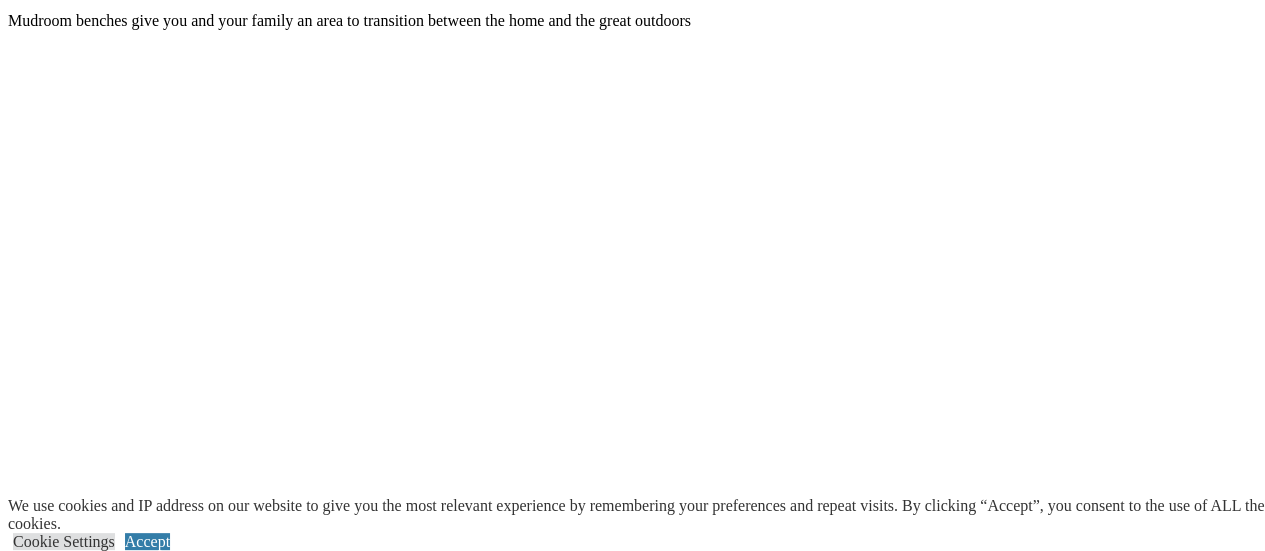 scroll, scrollTop: 1530, scrollLeft: 0, axis: vertical 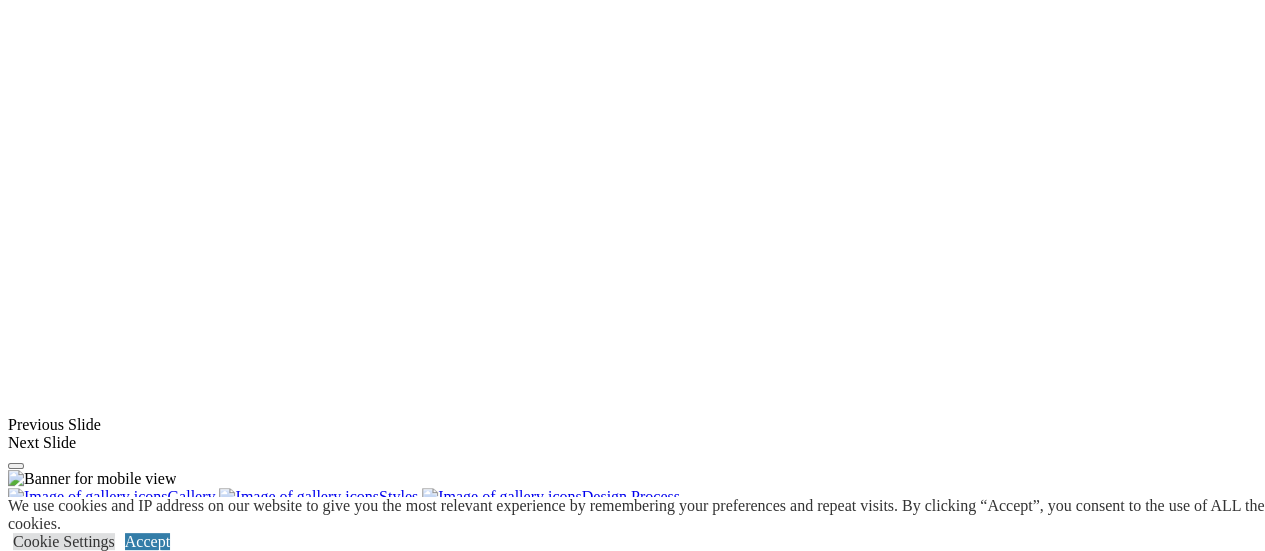 click on "Walk-in Closets" at bounding box center (139, -590) 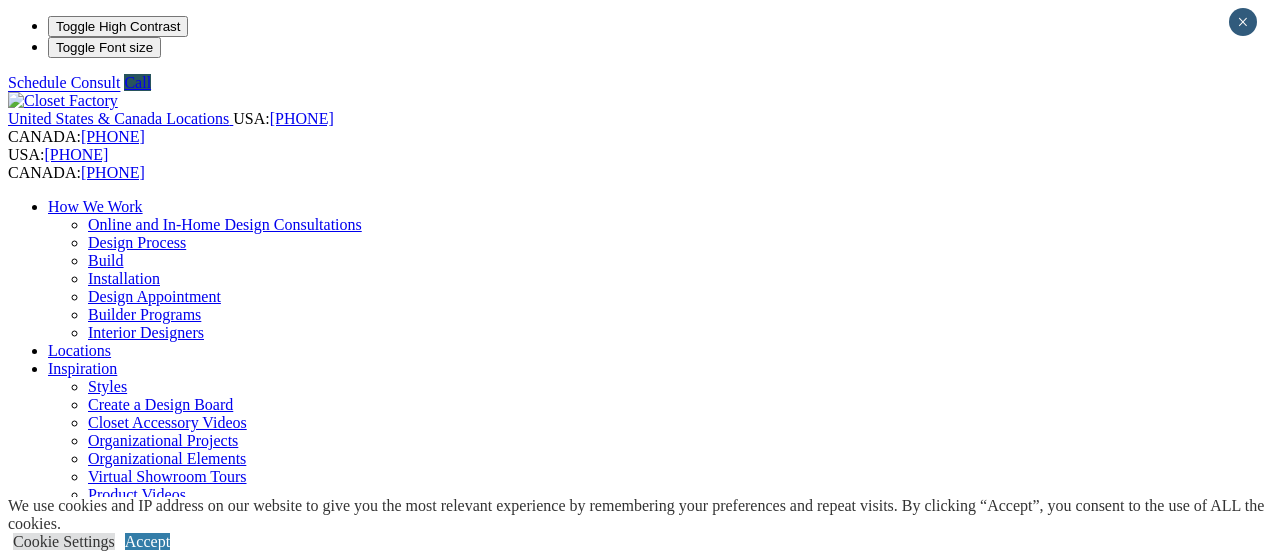 scroll, scrollTop: 0, scrollLeft: 0, axis: both 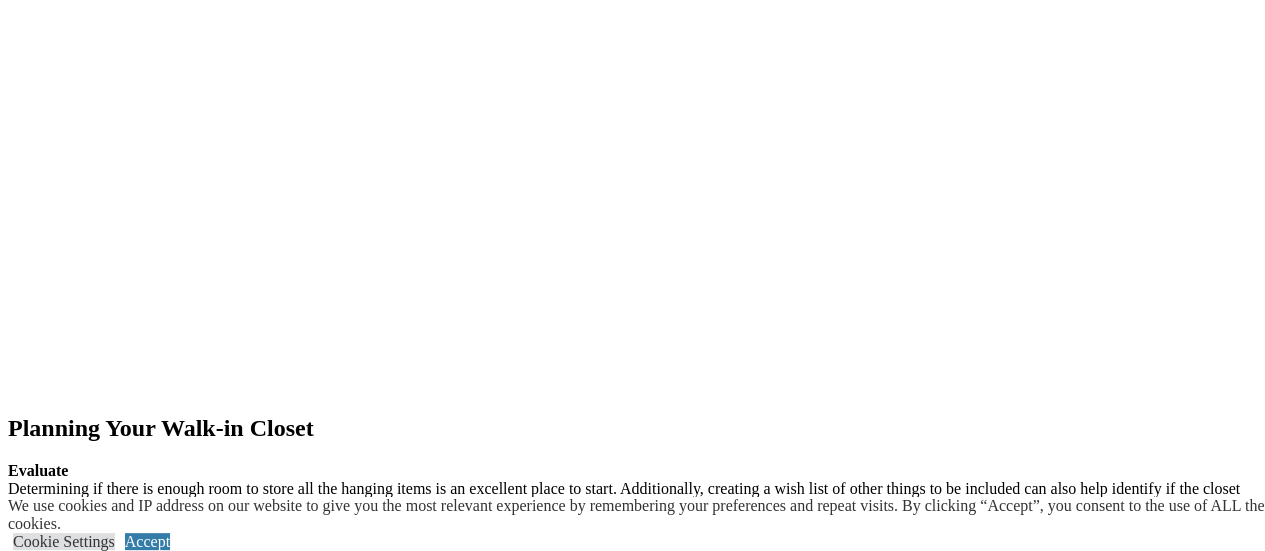 click at bounding box center [-140, 1325] 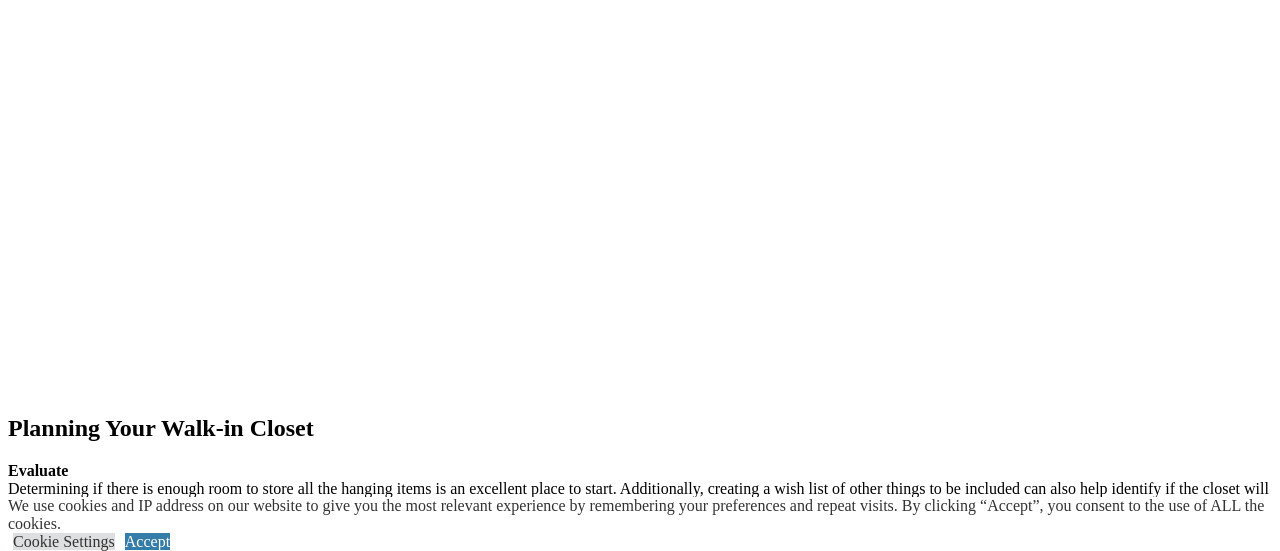 click at bounding box center [640, 9086] 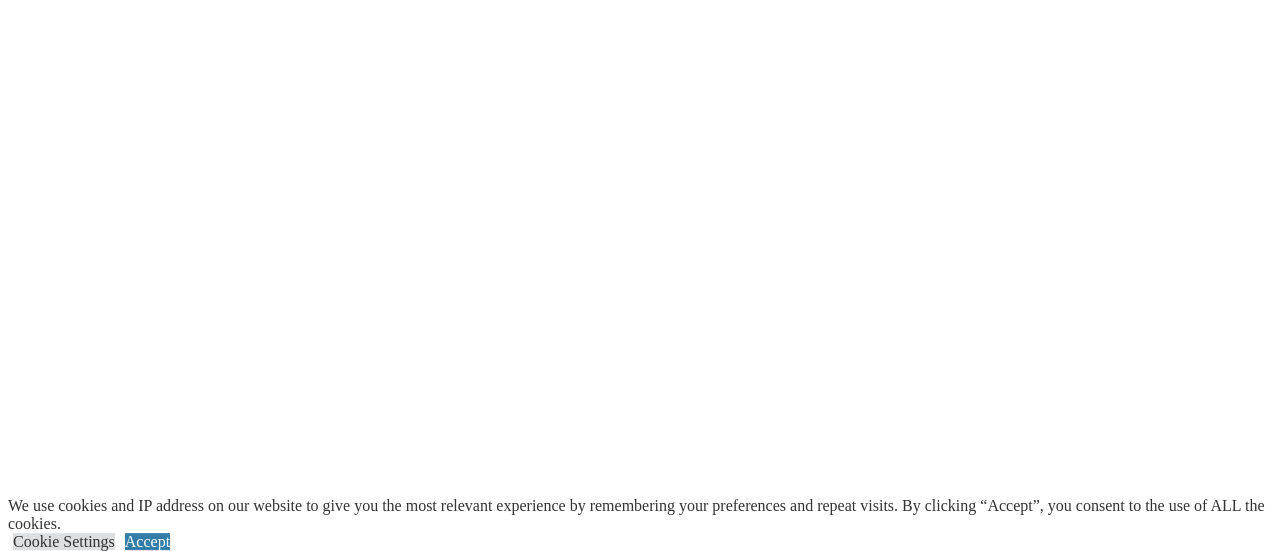 scroll, scrollTop: 2476, scrollLeft: 0, axis: vertical 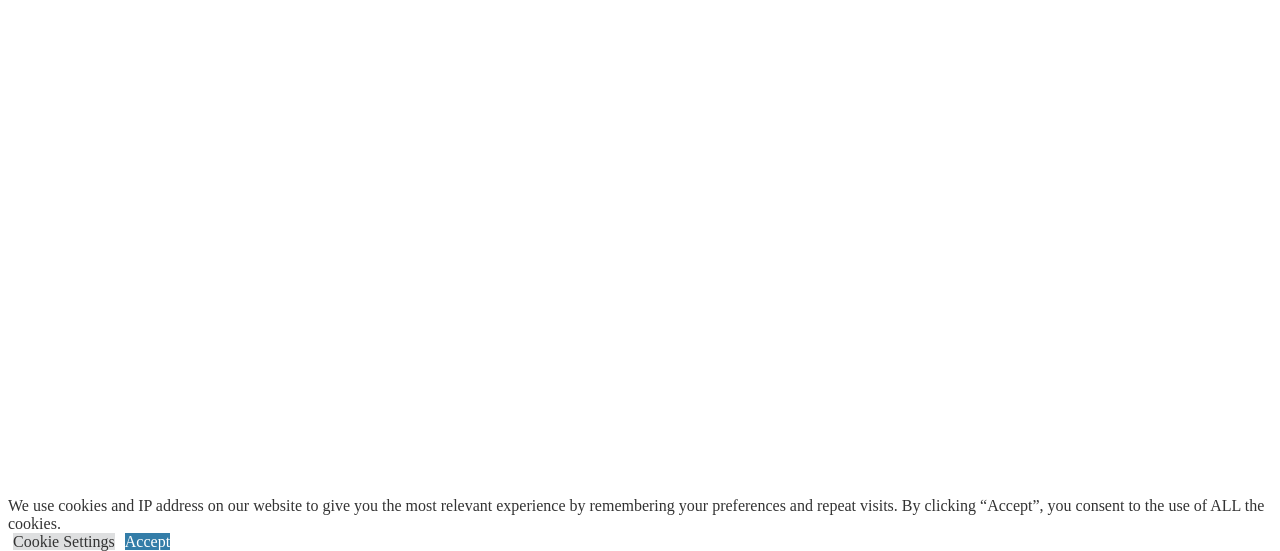 click on "White melamine walk-in closet with boot hanging." at bounding box center [168, 9298] 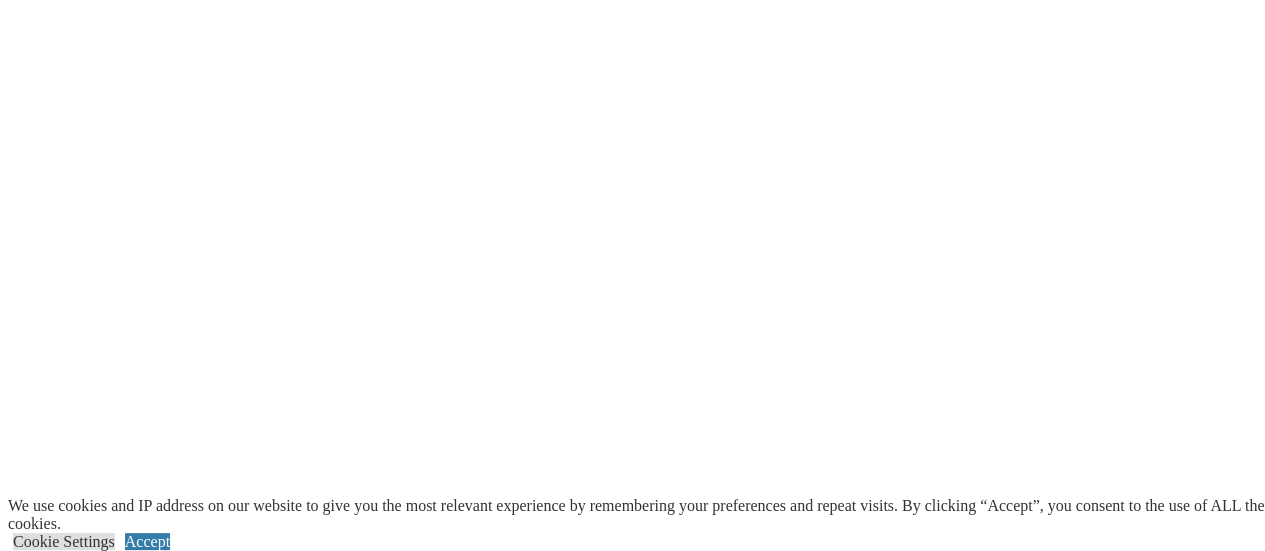 click at bounding box center (-1003, 1627) 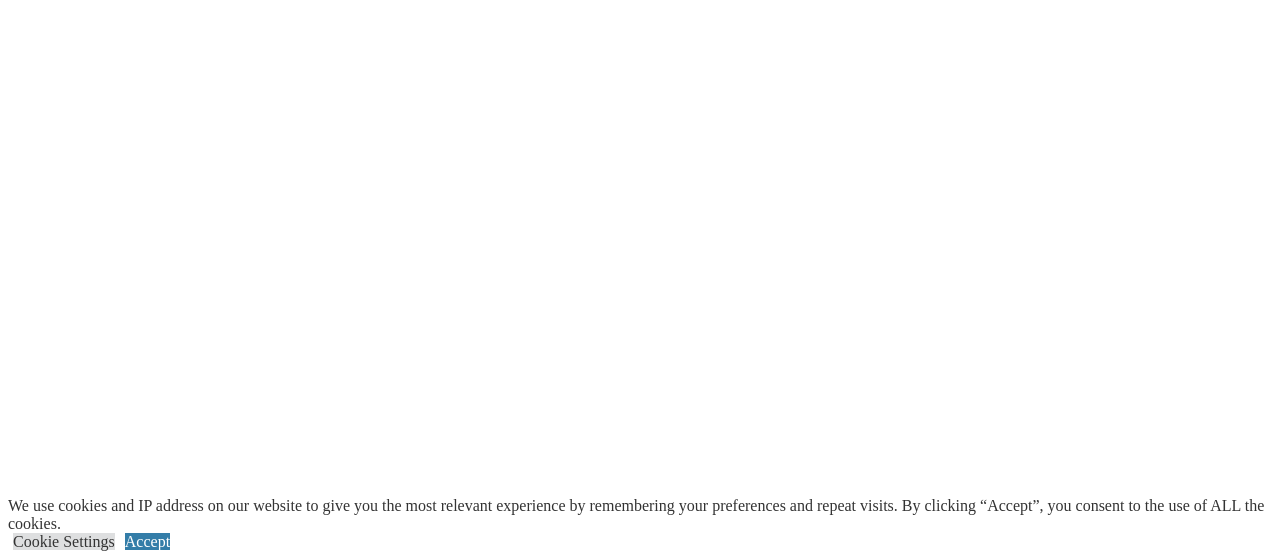 click at bounding box center [640, 9244] 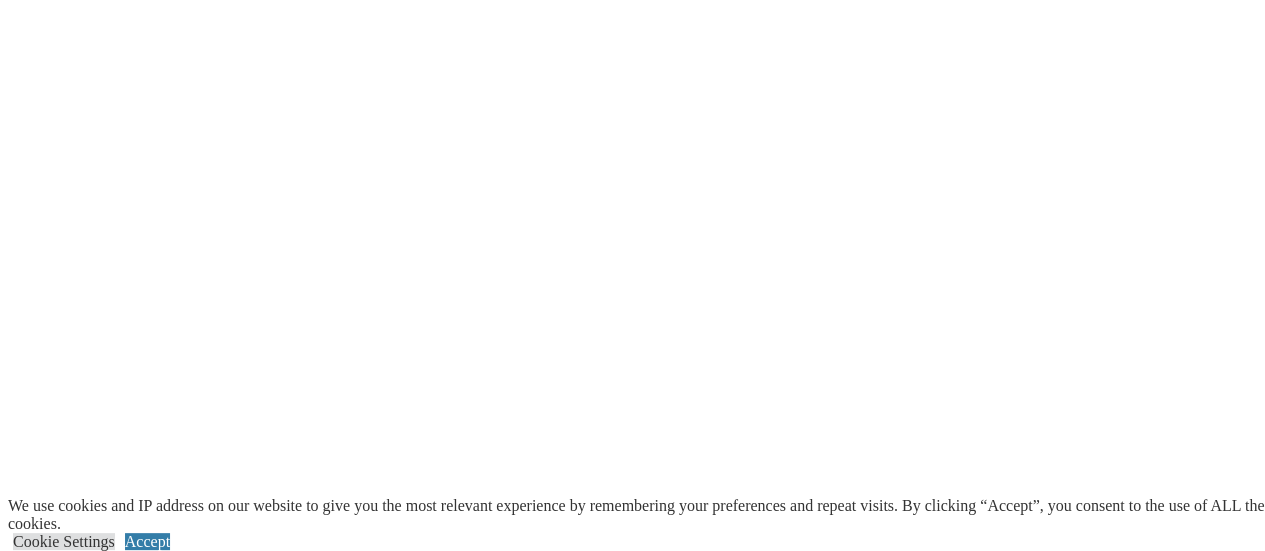 click on "Closet Organizers" at bounding box center (145, -1589) 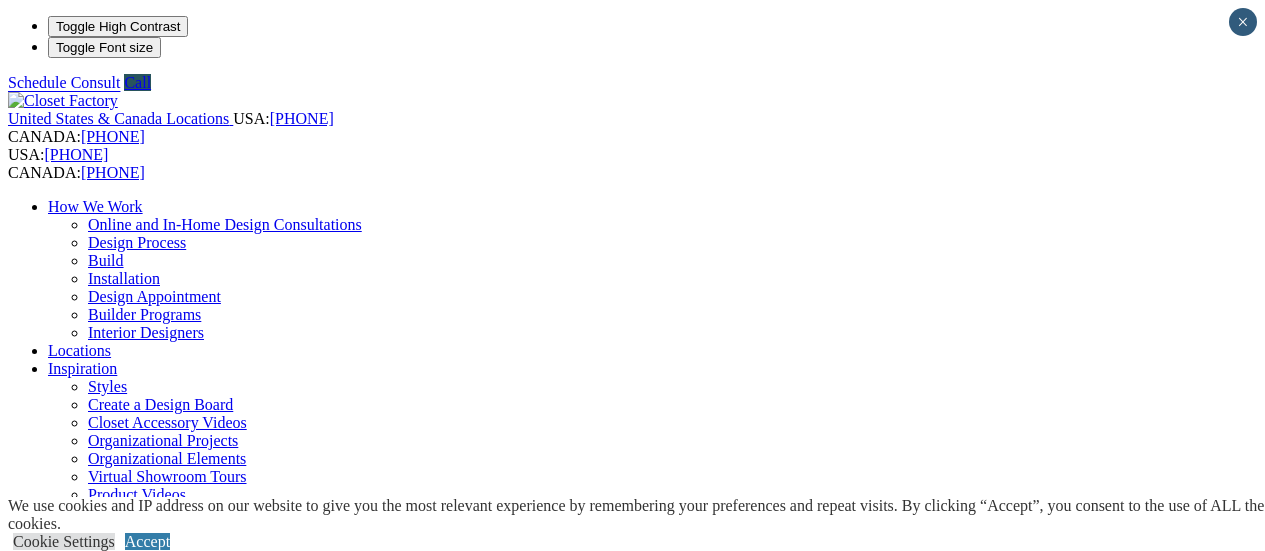 scroll, scrollTop: 0, scrollLeft: 0, axis: both 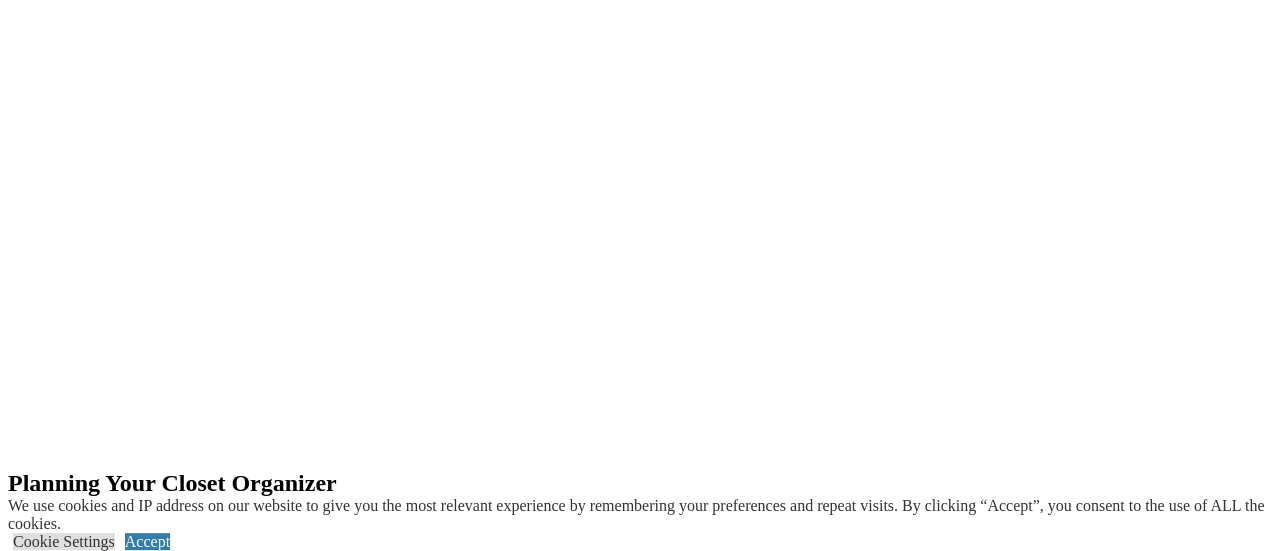click at bounding box center (-168, 1463) 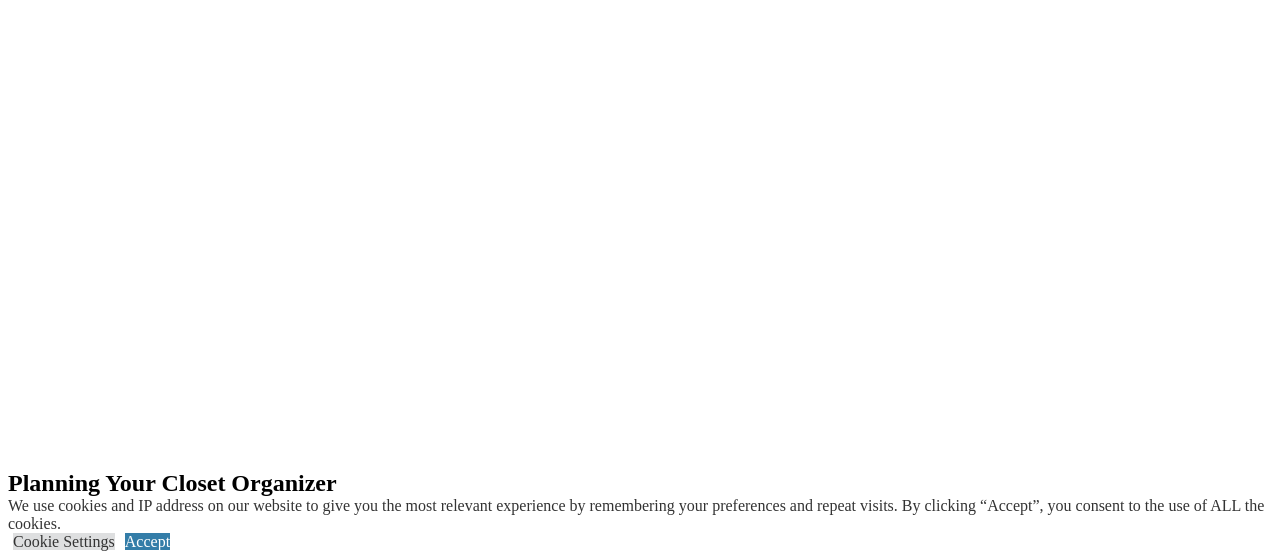 click at bounding box center (640, 9751) 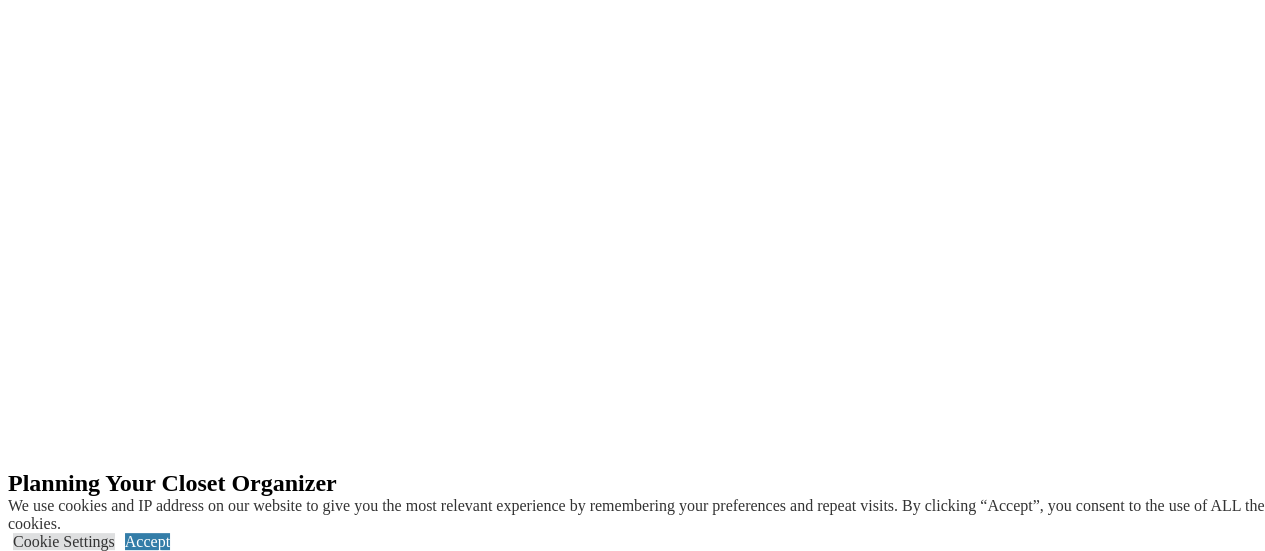 click on "Garage" at bounding box center [71, -1433] 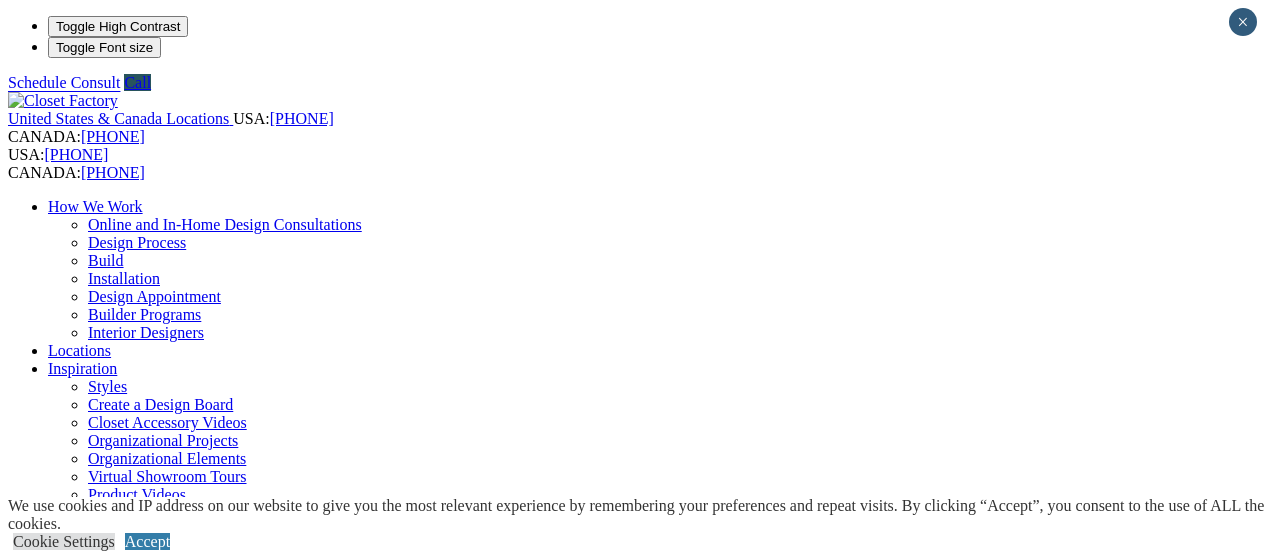 scroll, scrollTop: 366, scrollLeft: 0, axis: vertical 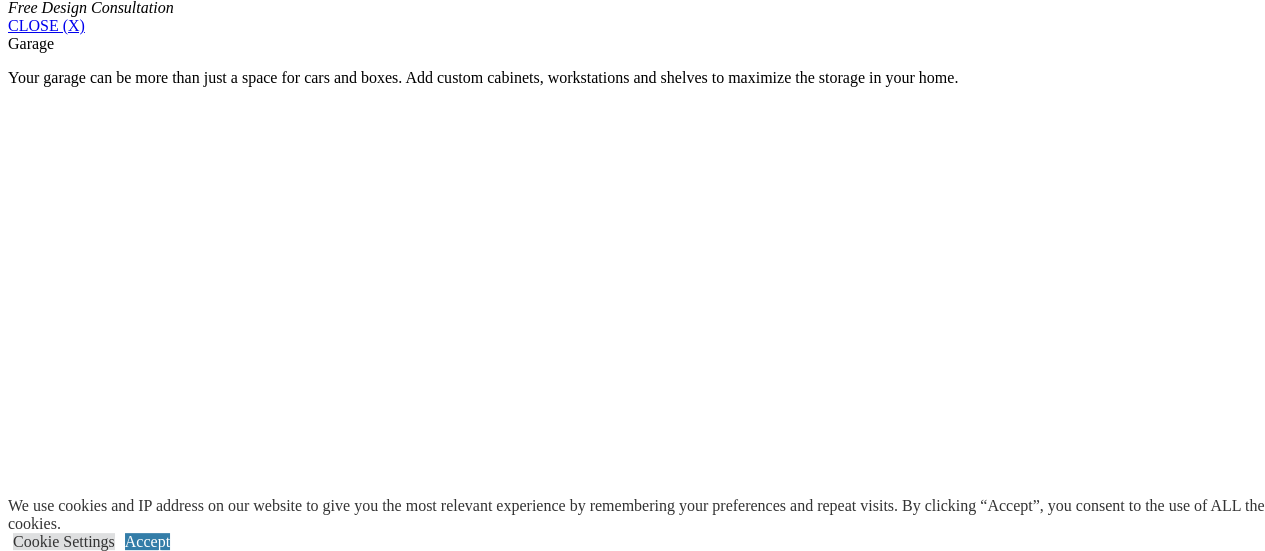 click at bounding box center [186, 1486] 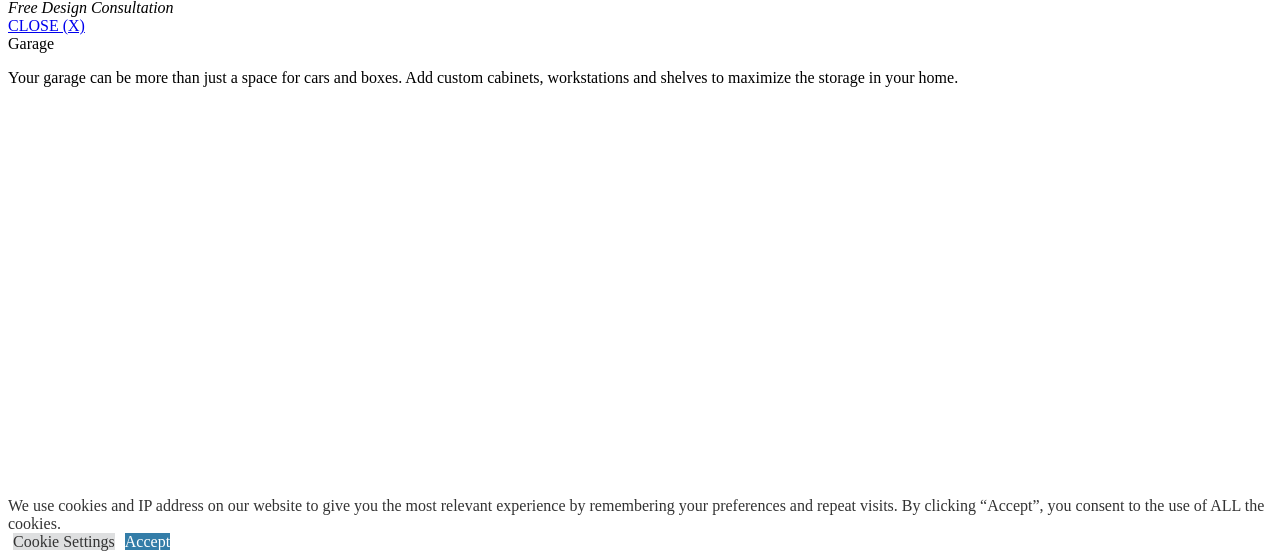 click at bounding box center [640, 34090] 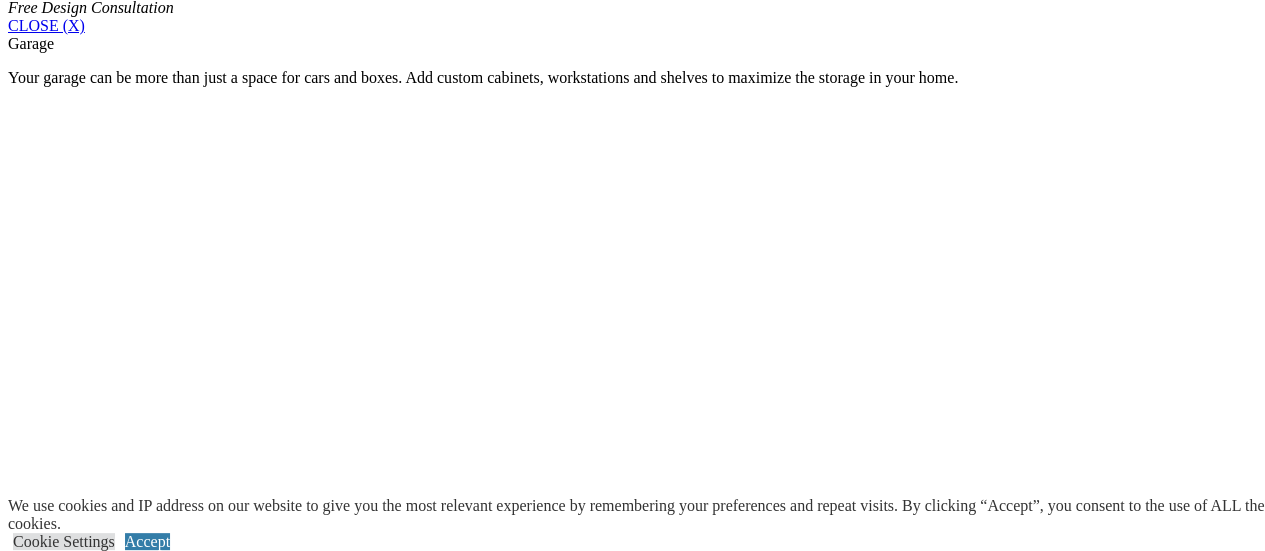 click at bounding box center (186, 1486) 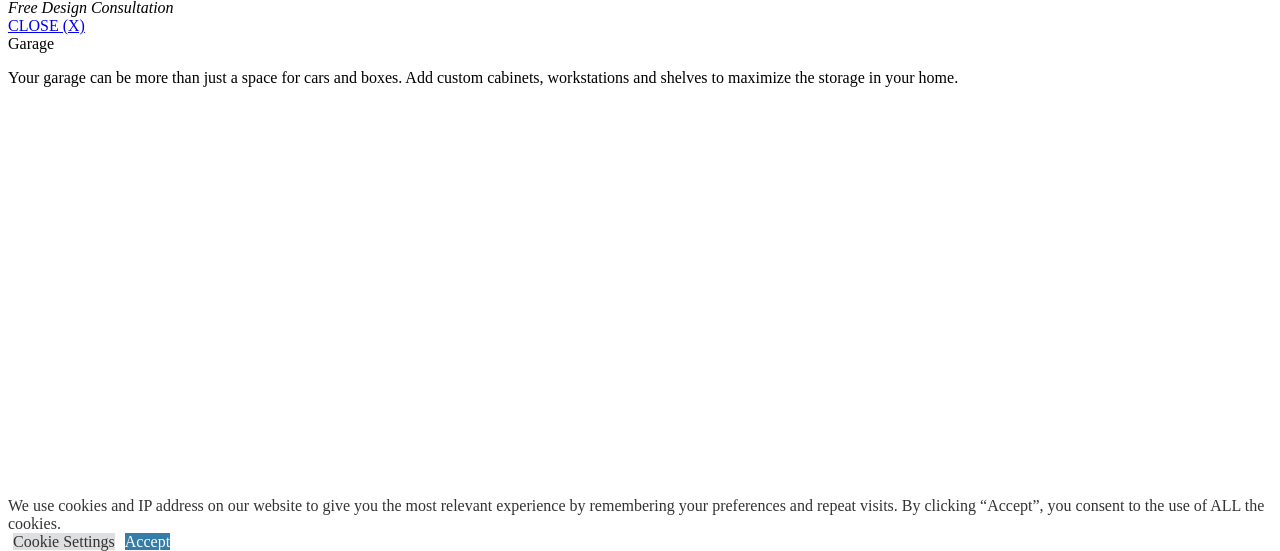 click at bounding box center [640, 34090] 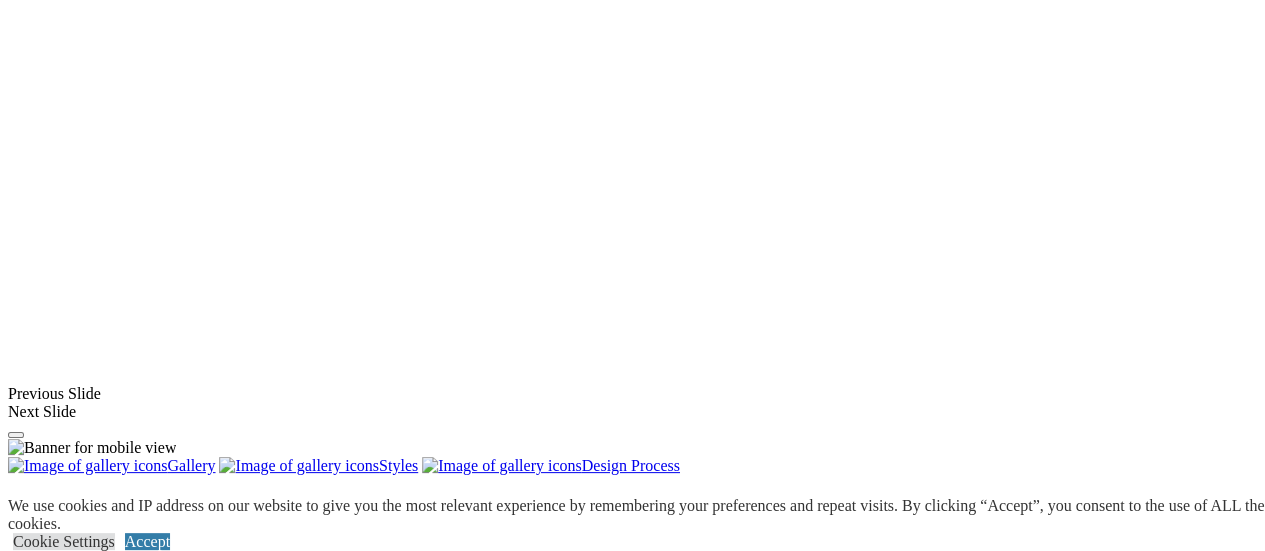click on "Murphy Beds" at bounding box center [132, -459] 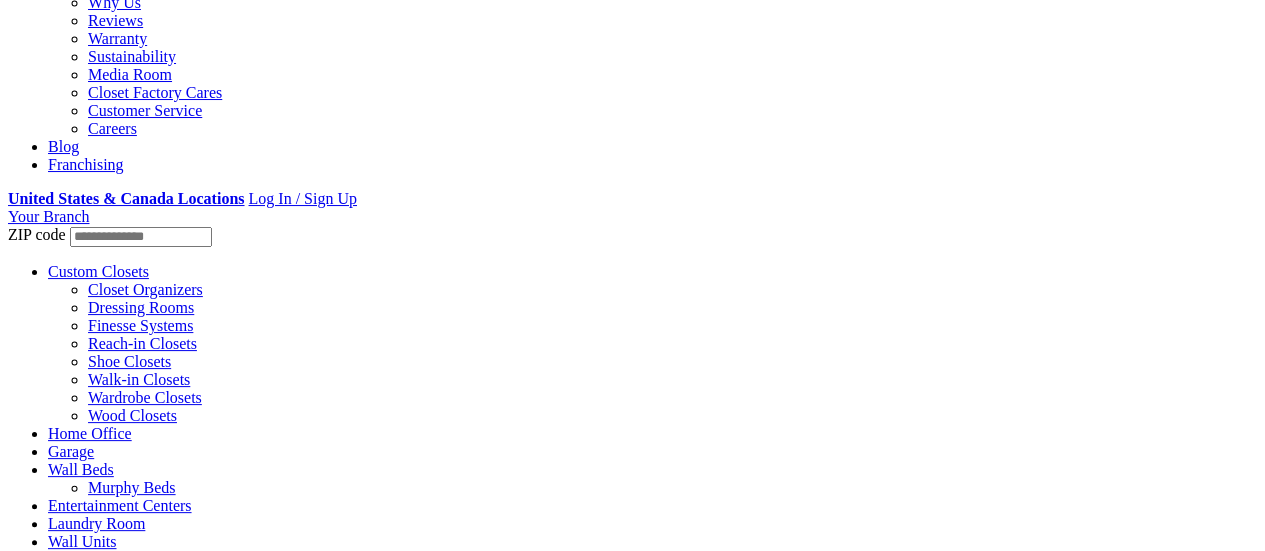 scroll, scrollTop: 0, scrollLeft: 0, axis: both 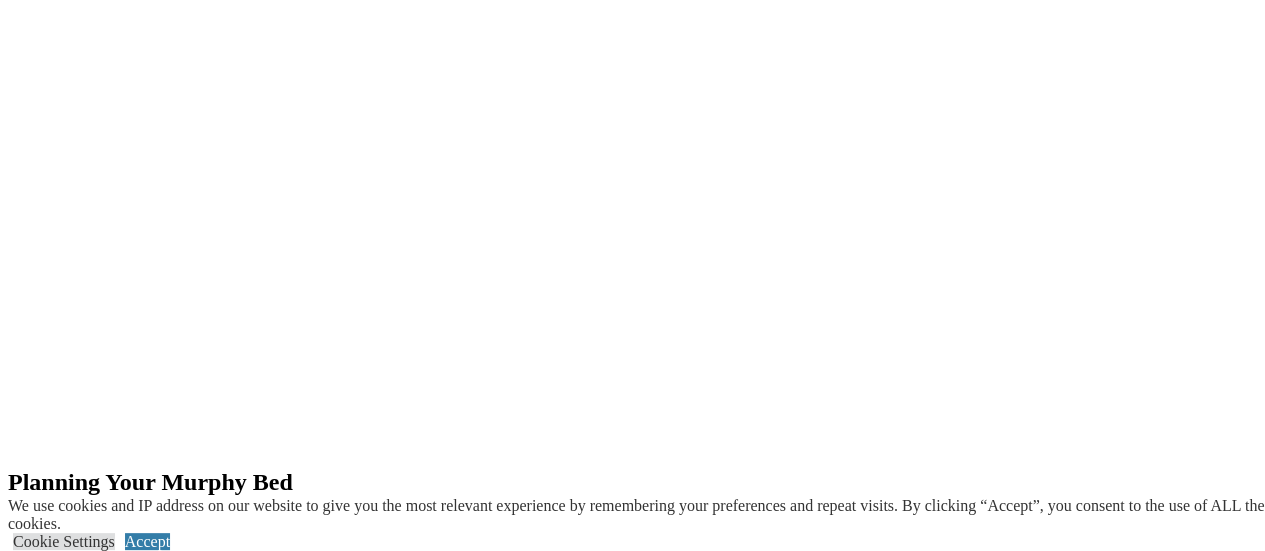click at bounding box center [143, 1132] 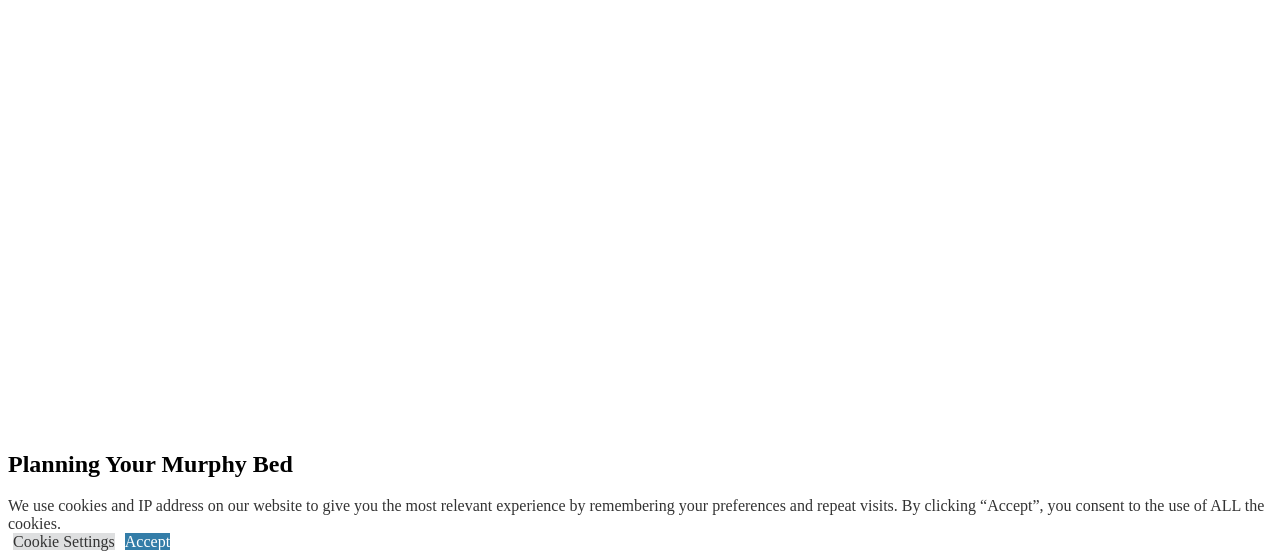 click at bounding box center [640, 10796] 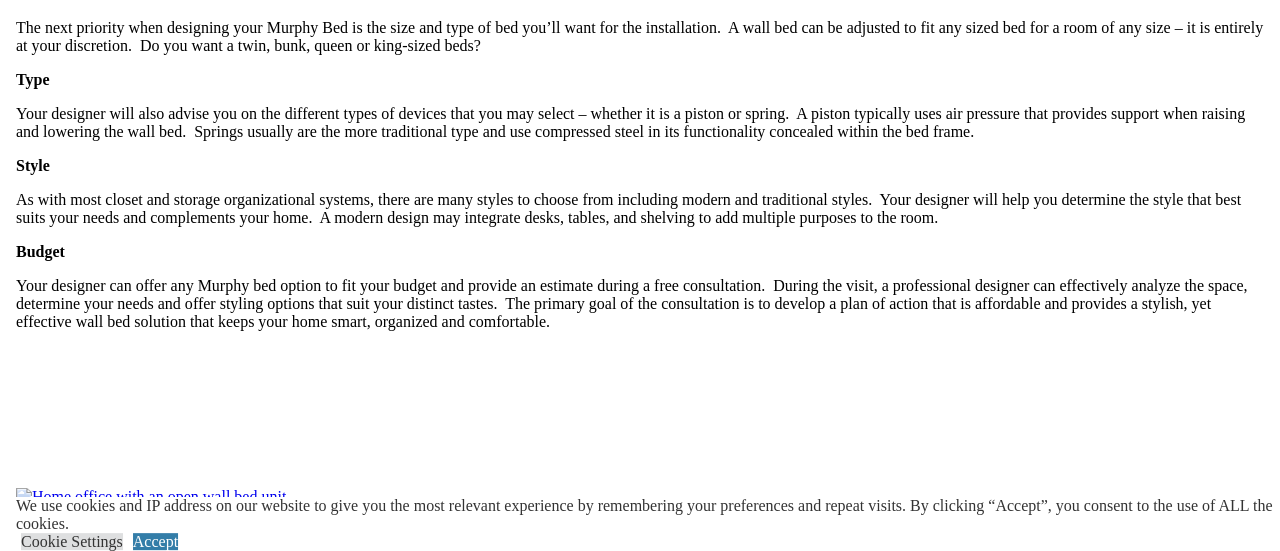 scroll, scrollTop: 2943, scrollLeft: 0, axis: vertical 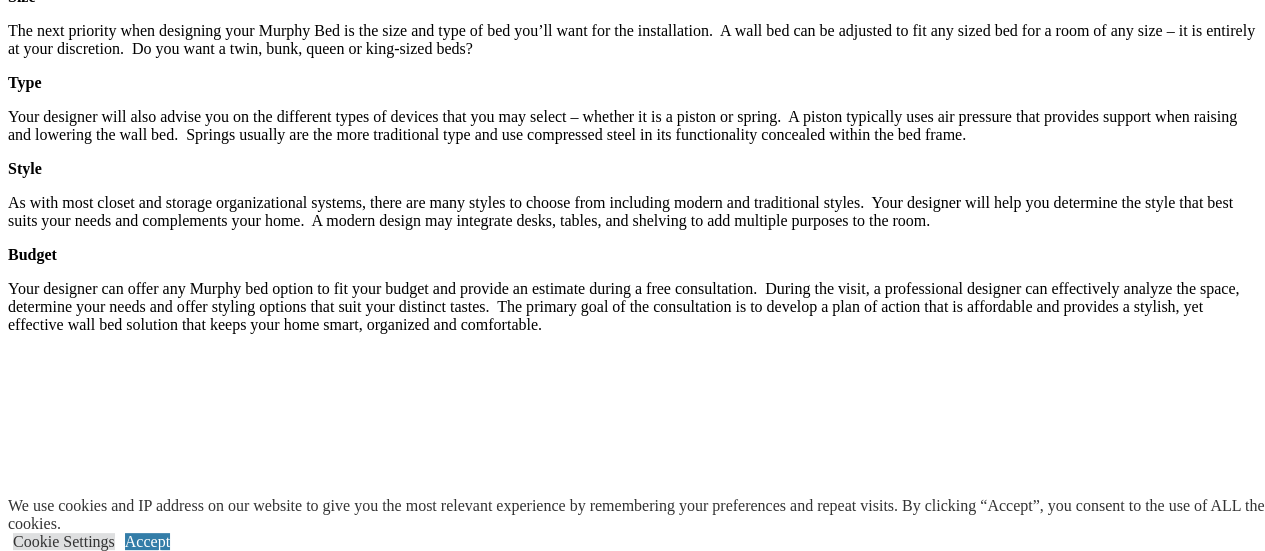 click on "Colorado designed this octagon room and converted it into a home office and guest room. Window seat creates storage under the windows." at bounding box center (632, 1768) 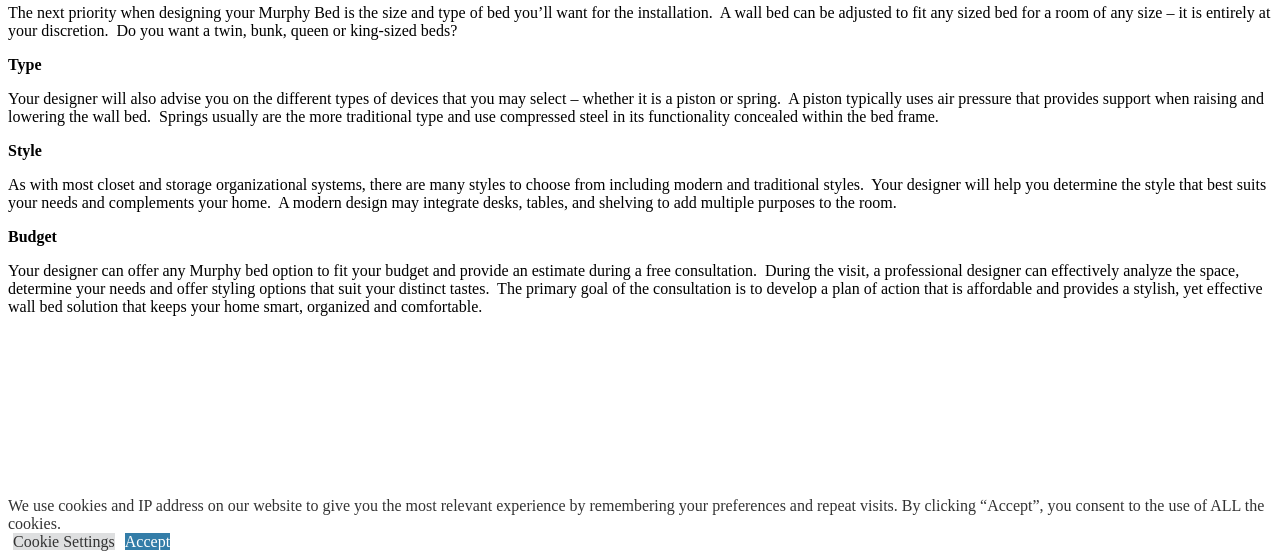 click at bounding box center (640, 9168) 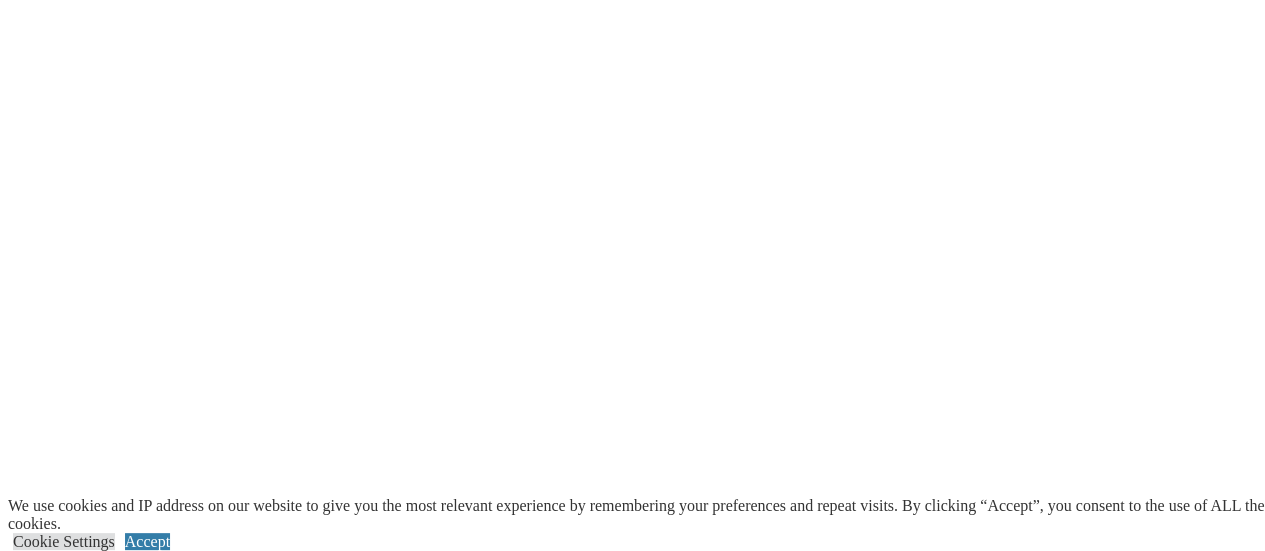 scroll, scrollTop: 3605, scrollLeft: 0, axis: vertical 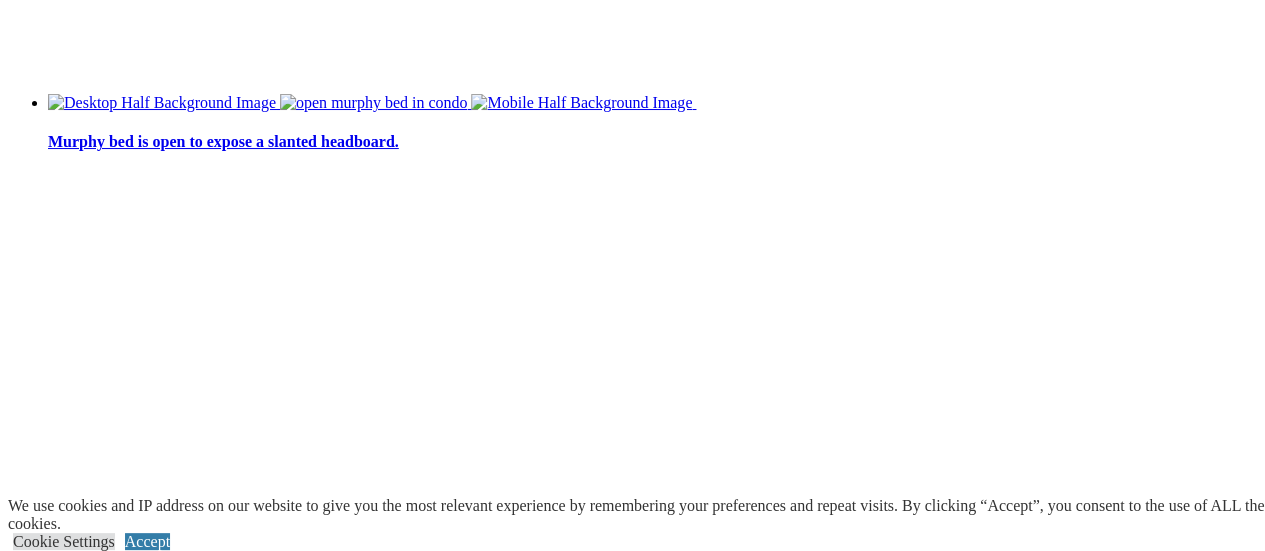 click on "Laundry Room" at bounding box center (96, -4044) 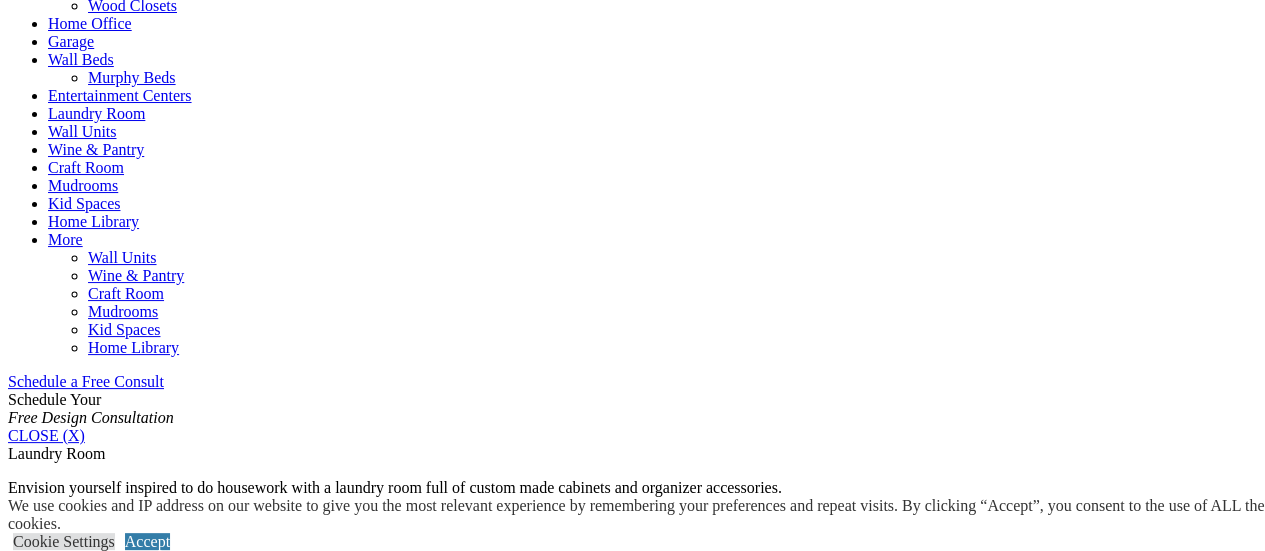 scroll, scrollTop: 971, scrollLeft: 0, axis: vertical 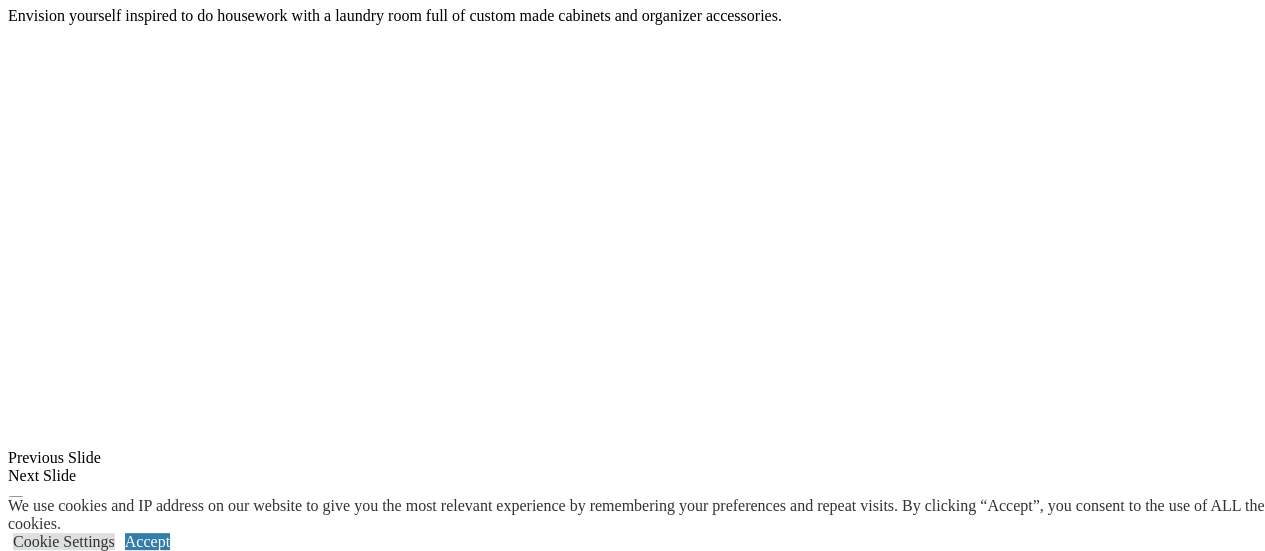 click at bounding box center (163, 1406) 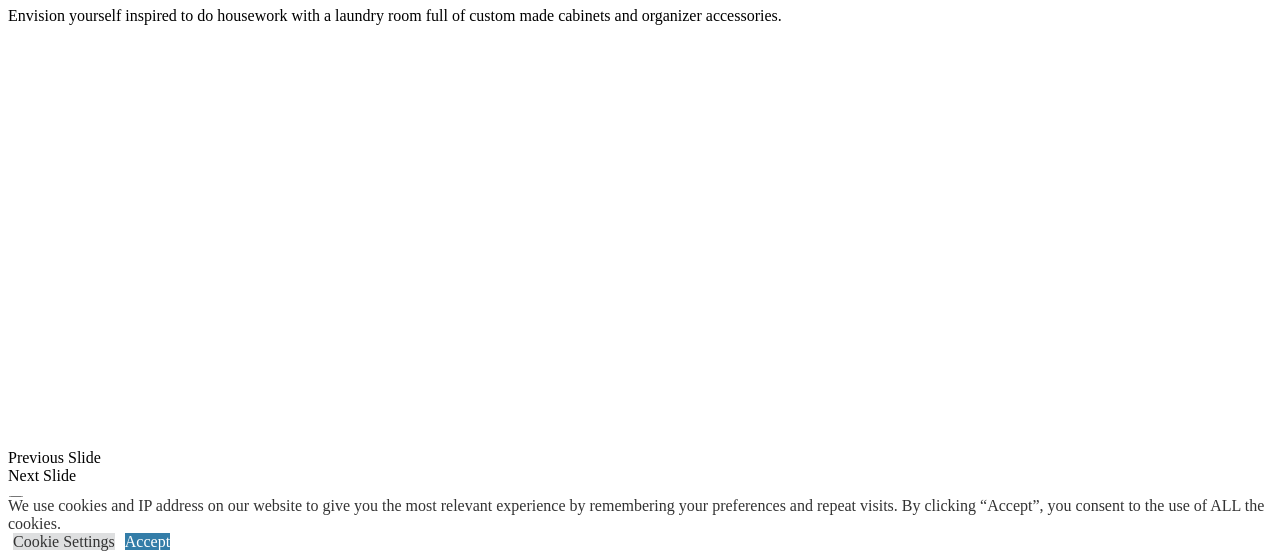 click at bounding box center [640, 36678] 